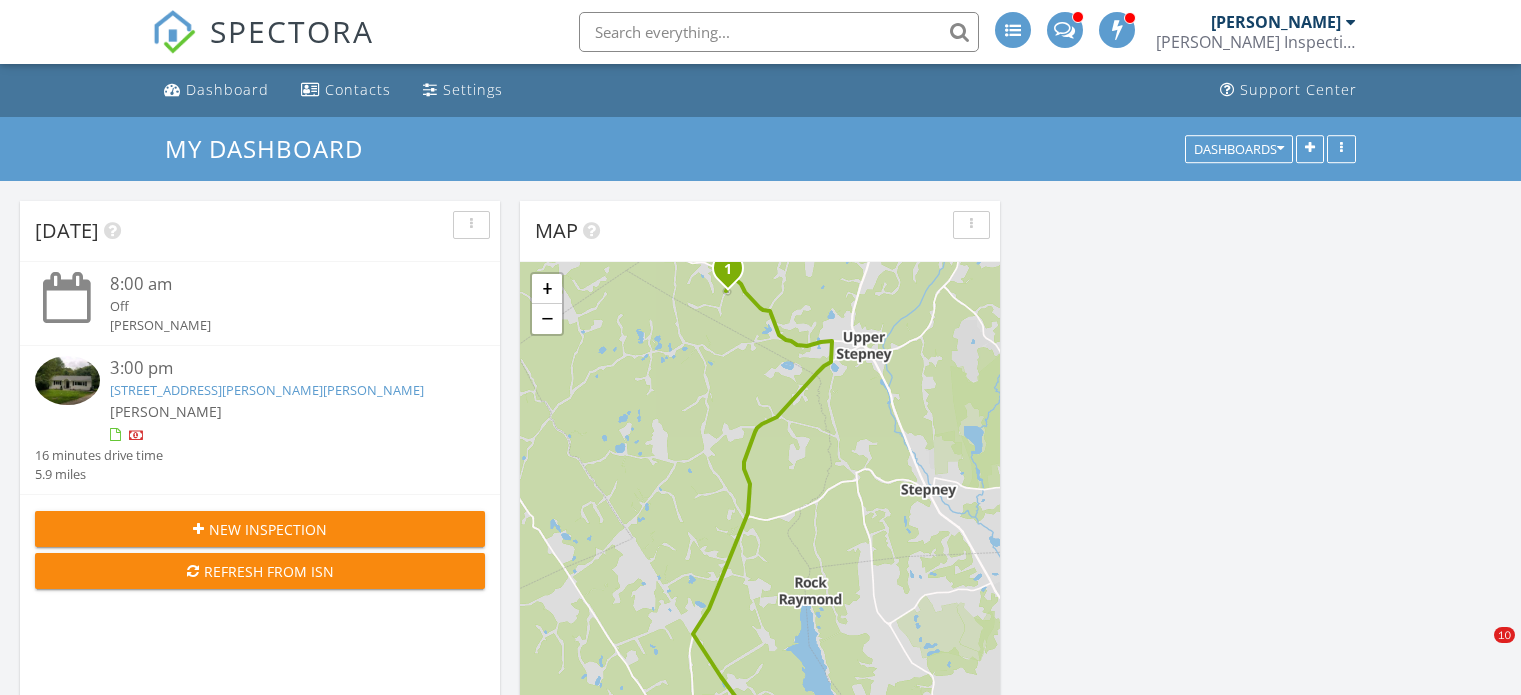 scroll, scrollTop: 0, scrollLeft: 0, axis: both 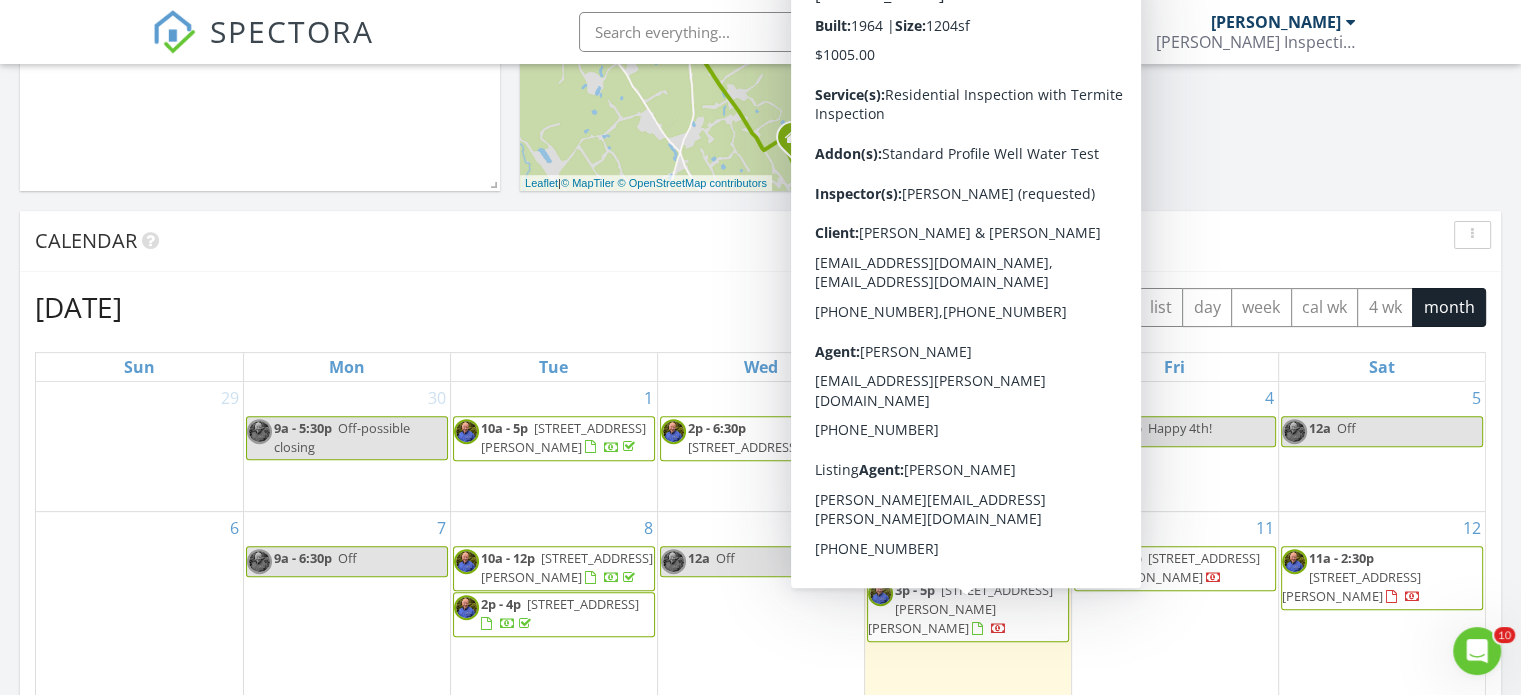 click on "[STREET_ADDRESS][PERSON_NAME][PERSON_NAME]" at bounding box center [960, 609] 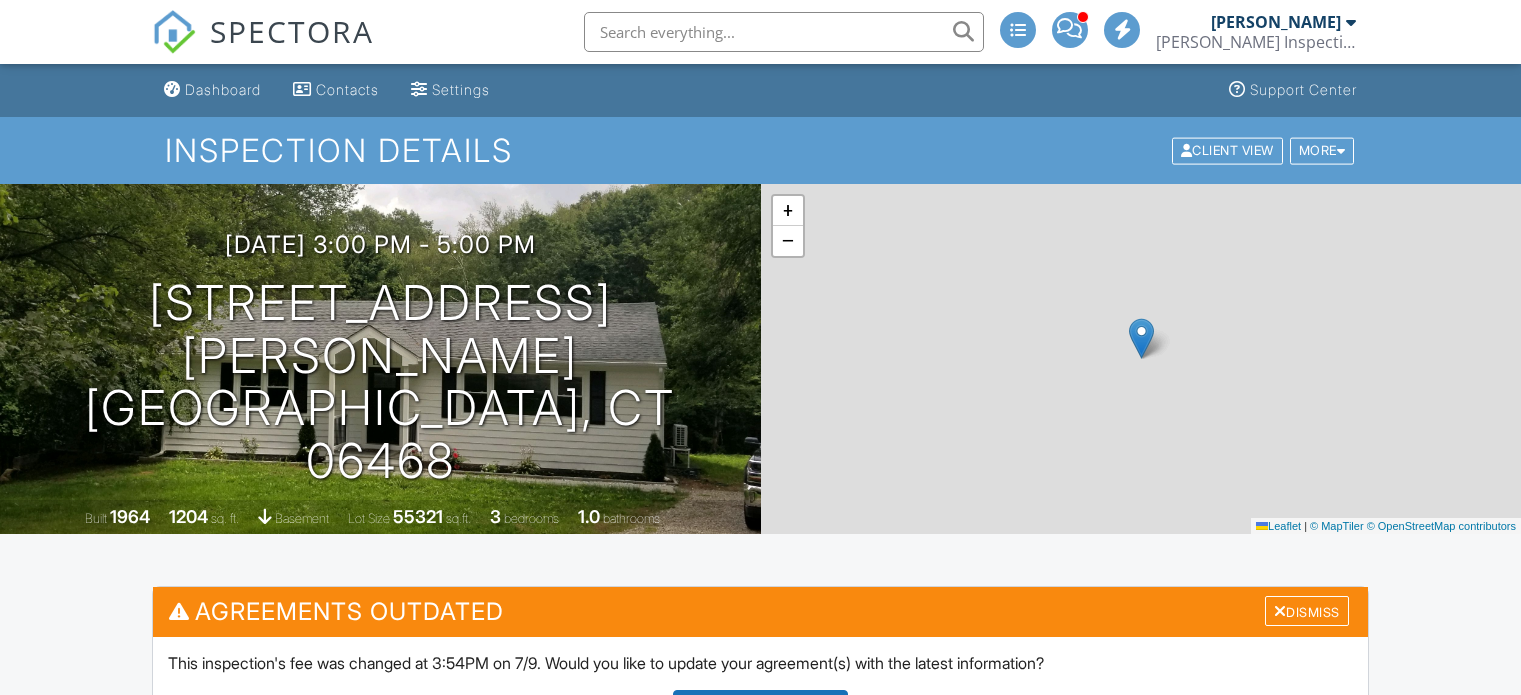 scroll, scrollTop: 500, scrollLeft: 0, axis: vertical 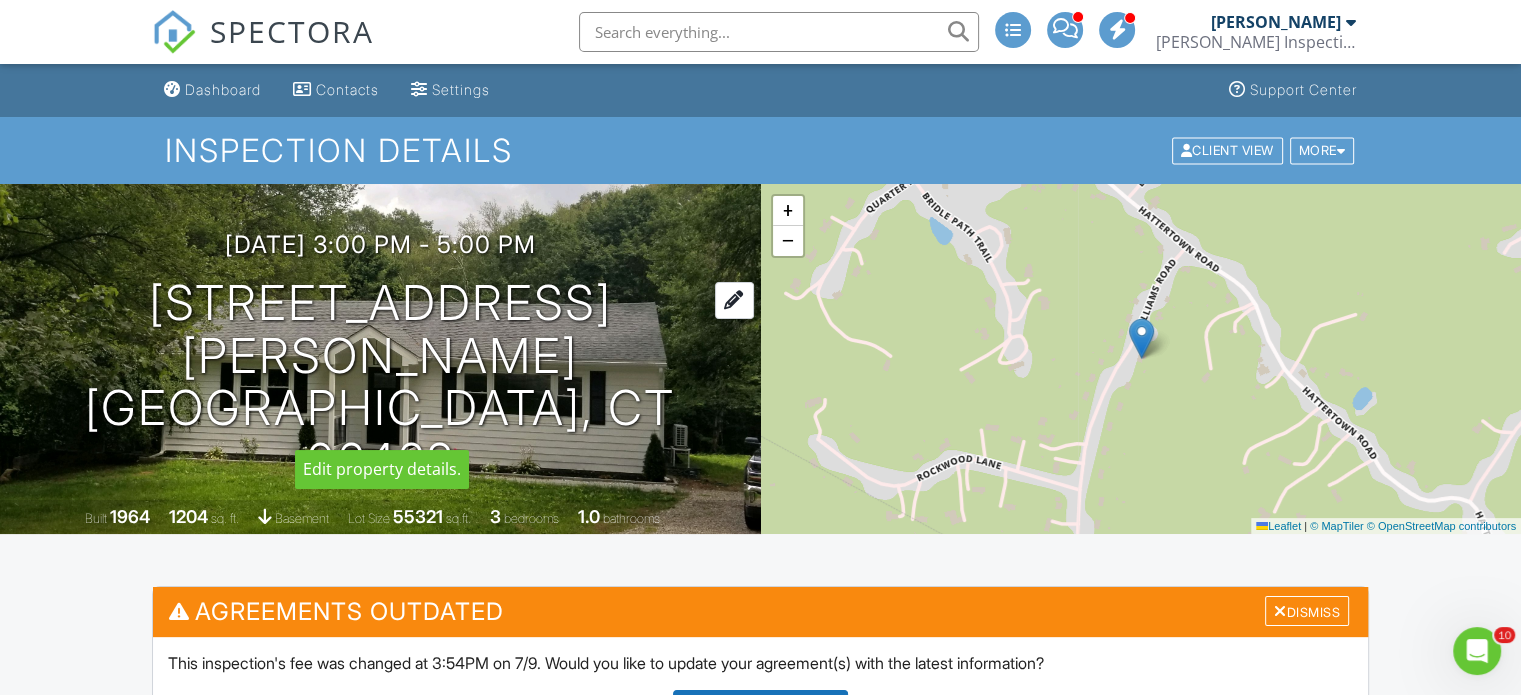 click on "33 Williams Rd
Monroe, CT 06468" at bounding box center [380, 382] 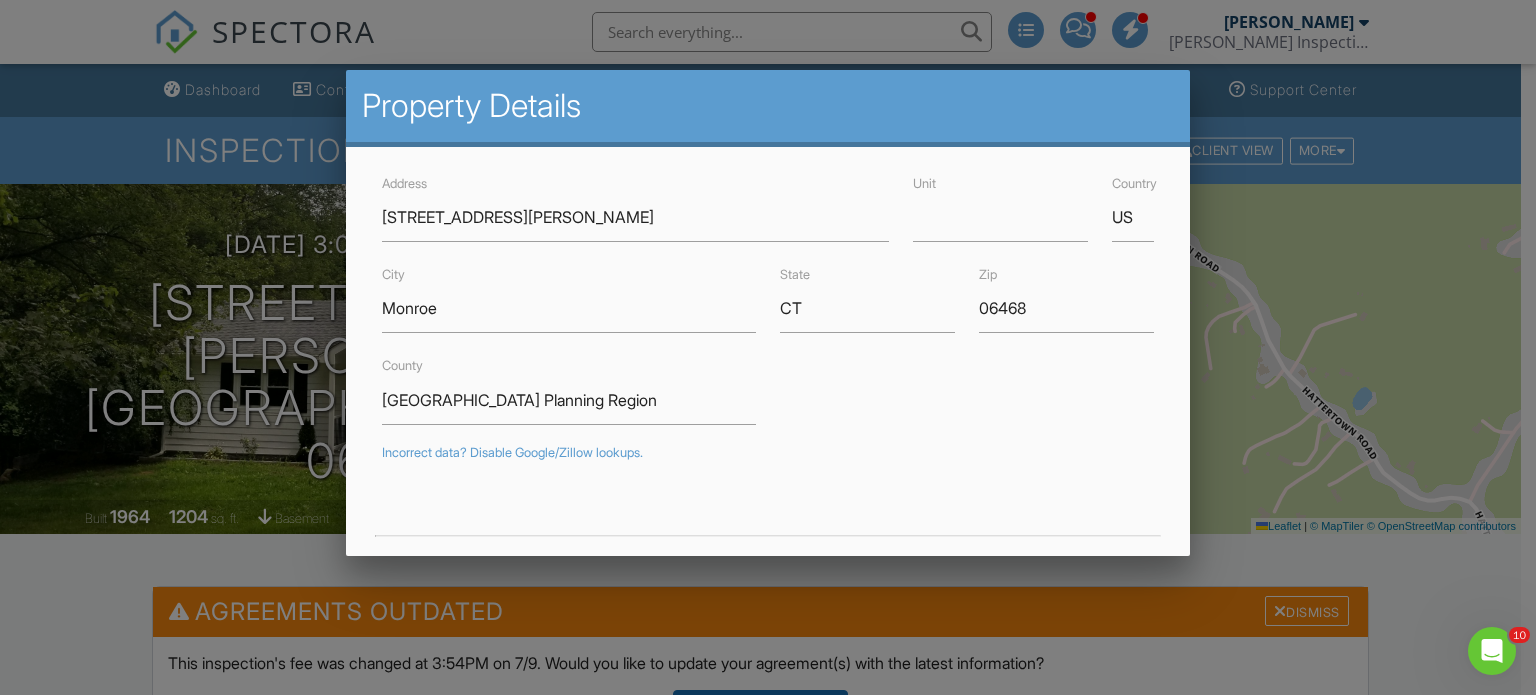 click at bounding box center (768, 334) 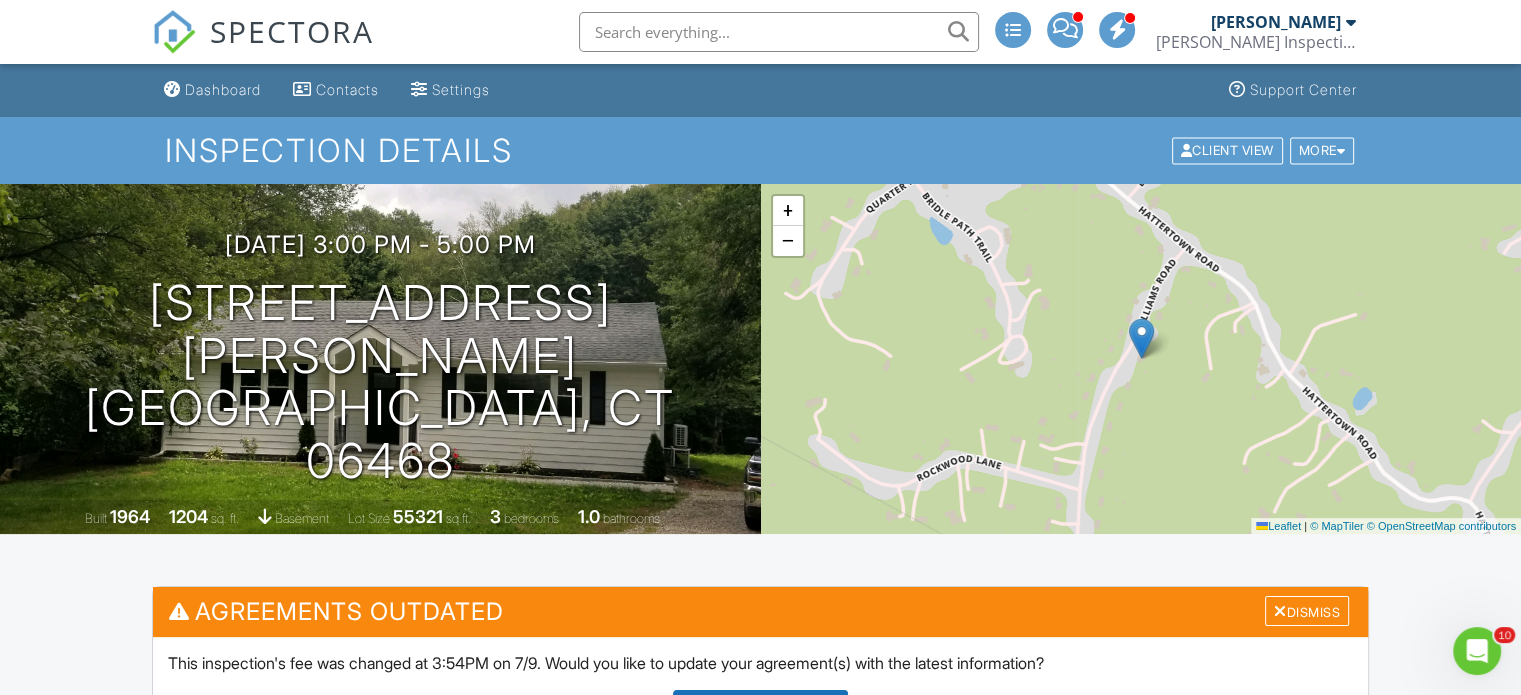 click on "Inspection Details
Client View
More
Property Details
Reschedule
Reorder / Copy
Share
Cancel
Delete
Print Order
Convert to V9
Disable Pass on CC Fees" at bounding box center (760, 150) 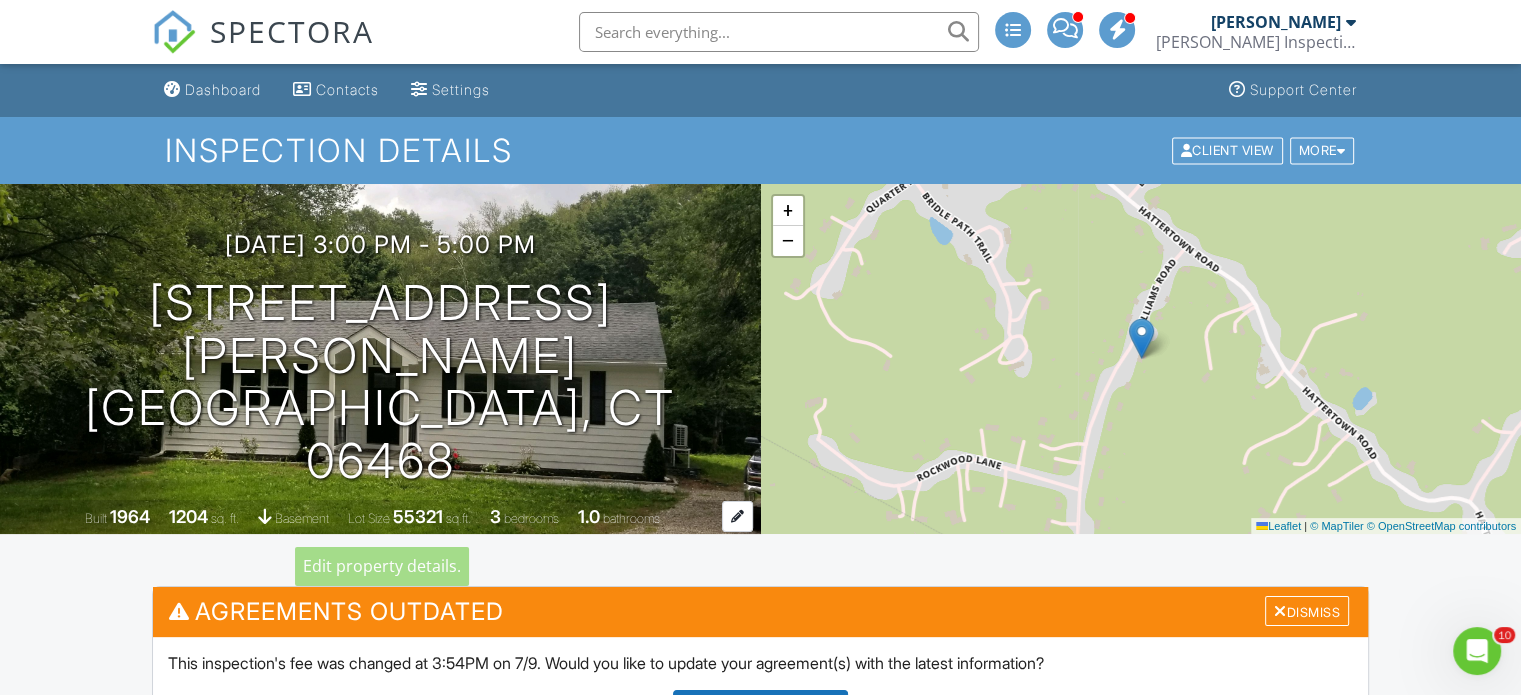 click on "Built
1964
1204
sq. ft.
basement
Lot Size
55321
sq.ft.
3
bedrooms
1.0
bathrooms" at bounding box center [380, 517] 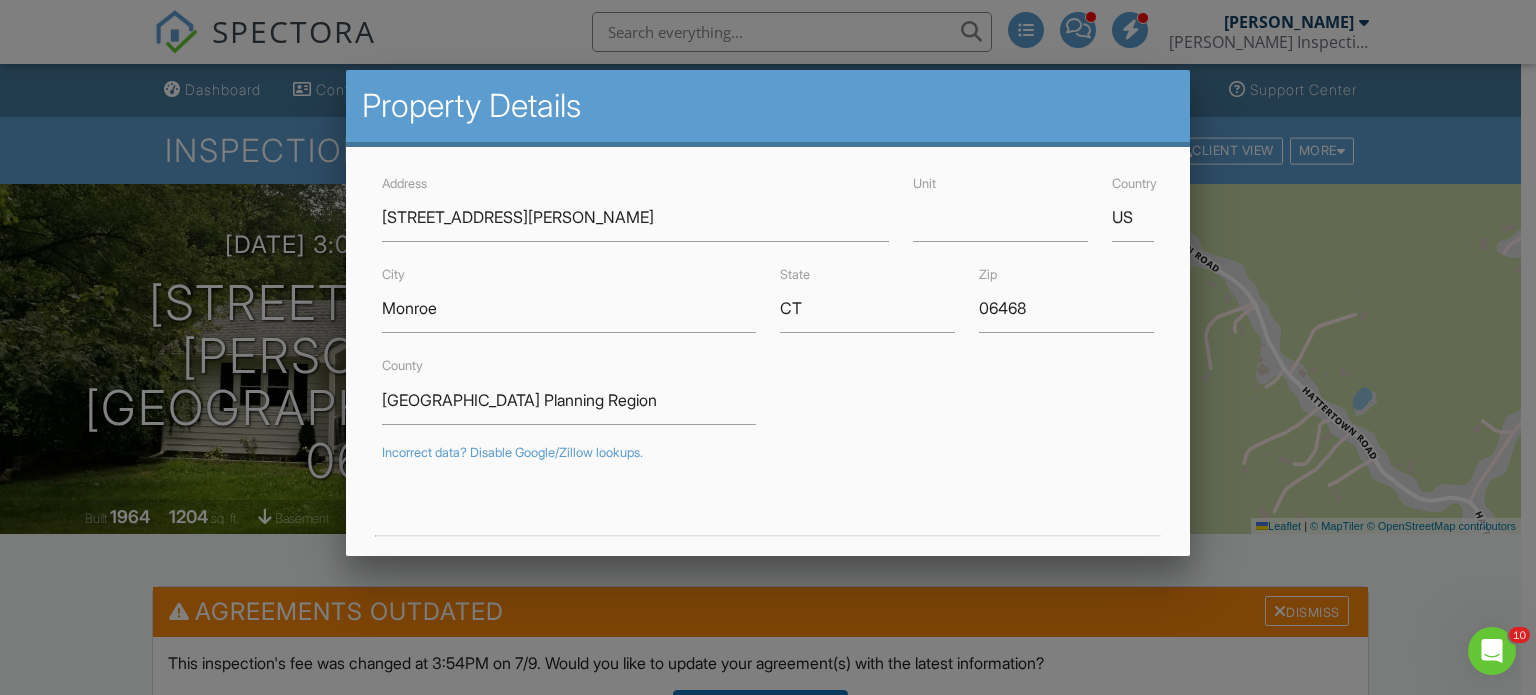 click at bounding box center [768, 334] 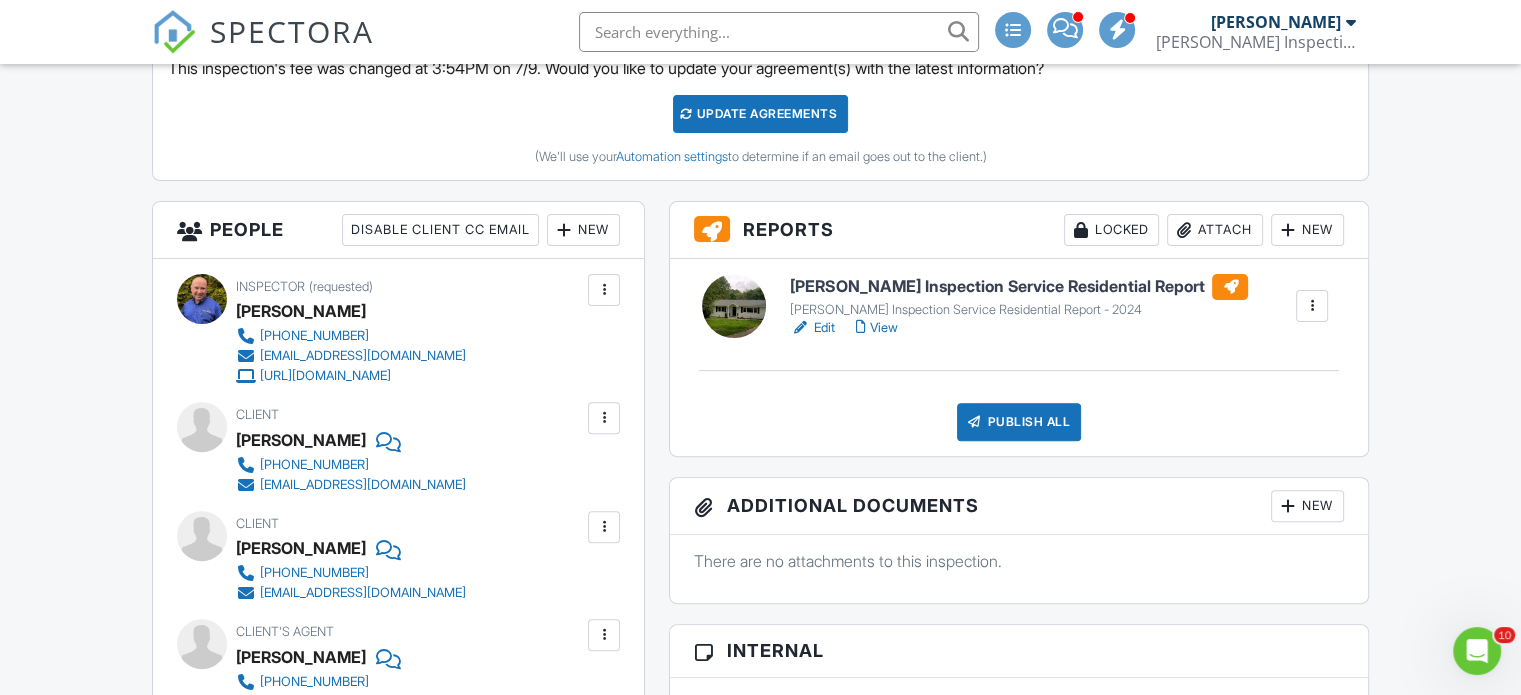 scroll, scrollTop: 600, scrollLeft: 0, axis: vertical 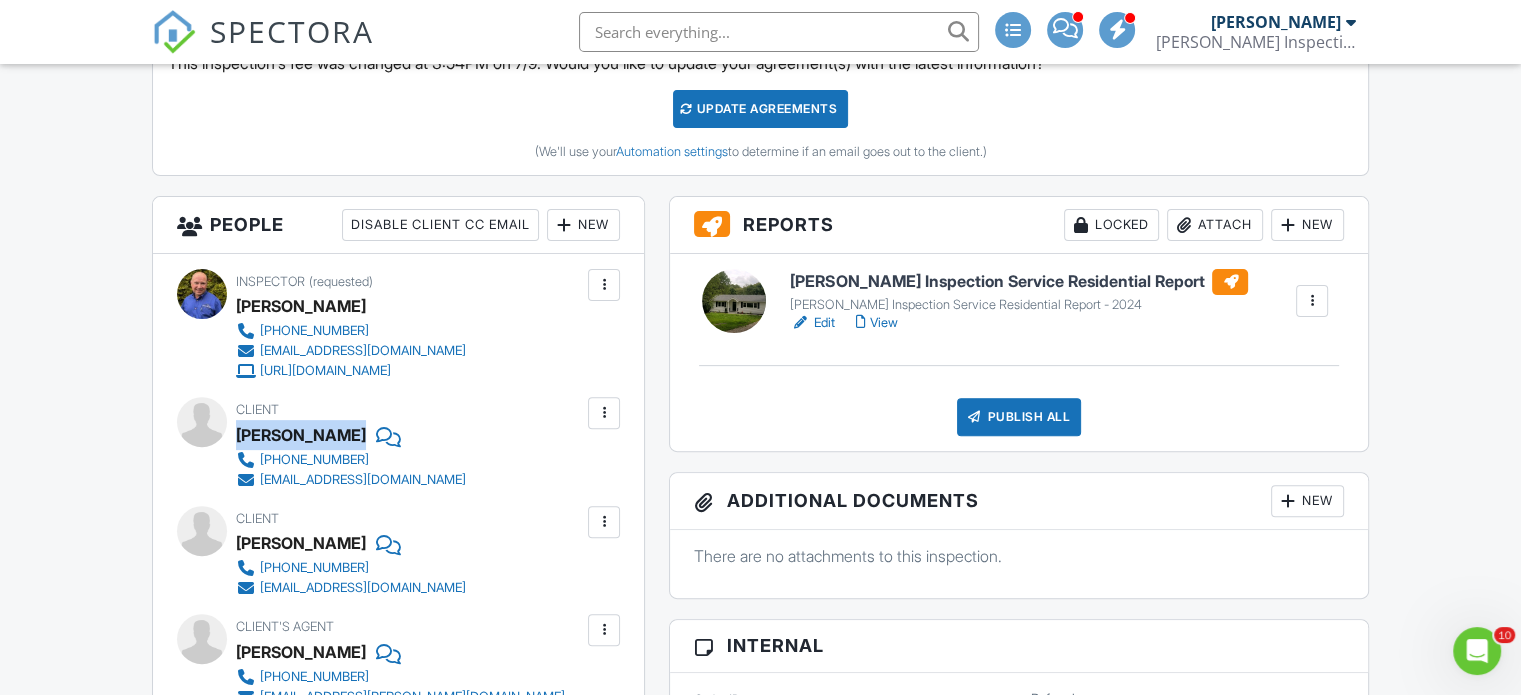 drag, startPoint x: 237, startPoint y: 431, endPoint x: 329, endPoint y: 428, distance: 92.0489 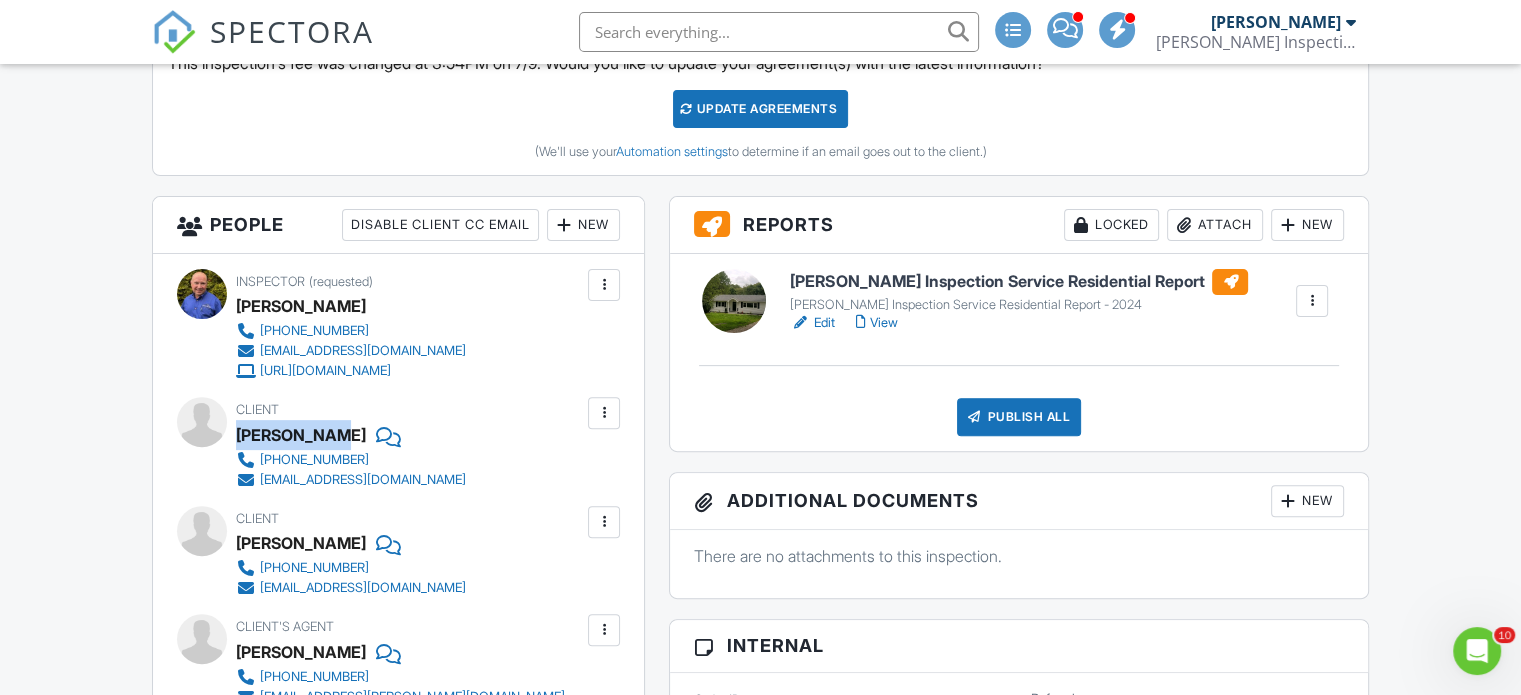 copy on "Colby Dawid" 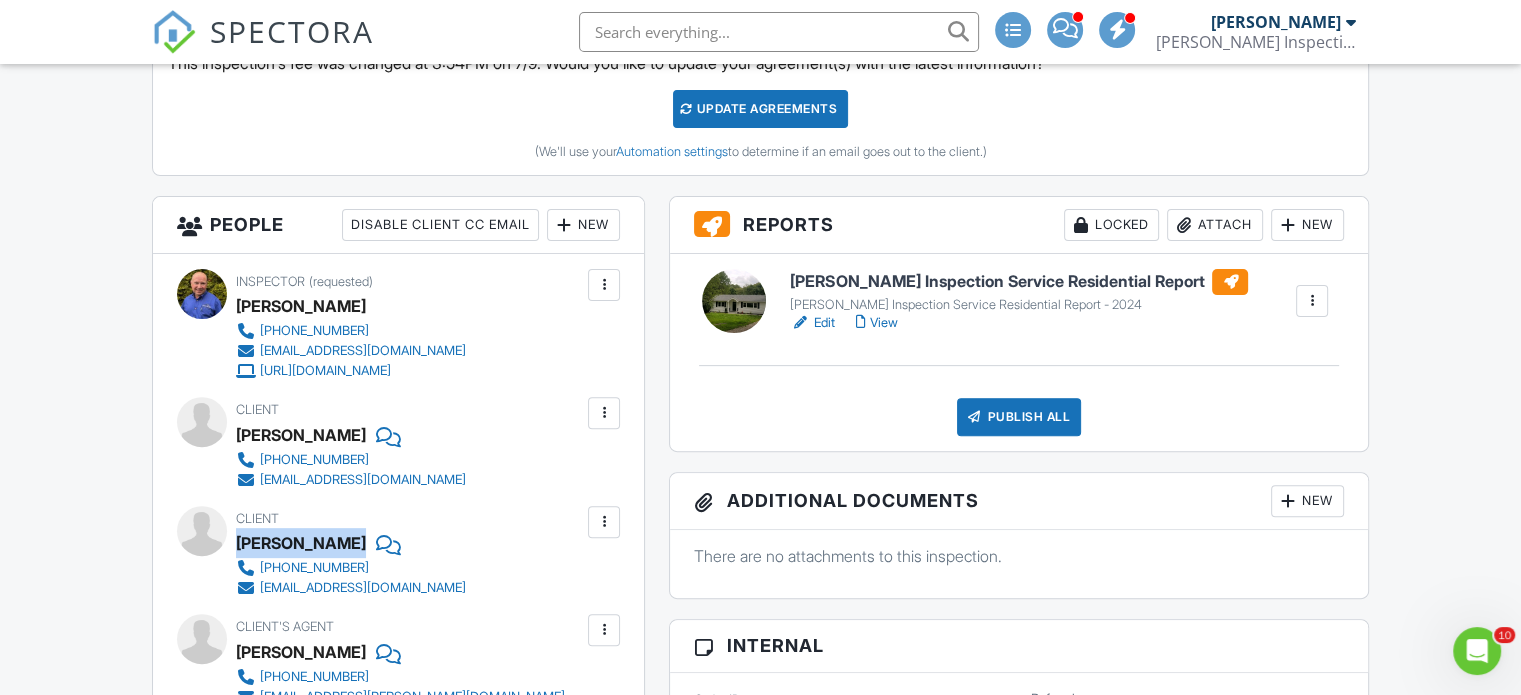 drag, startPoint x: 236, startPoint y: 540, endPoint x: 366, endPoint y: 535, distance: 130.09612 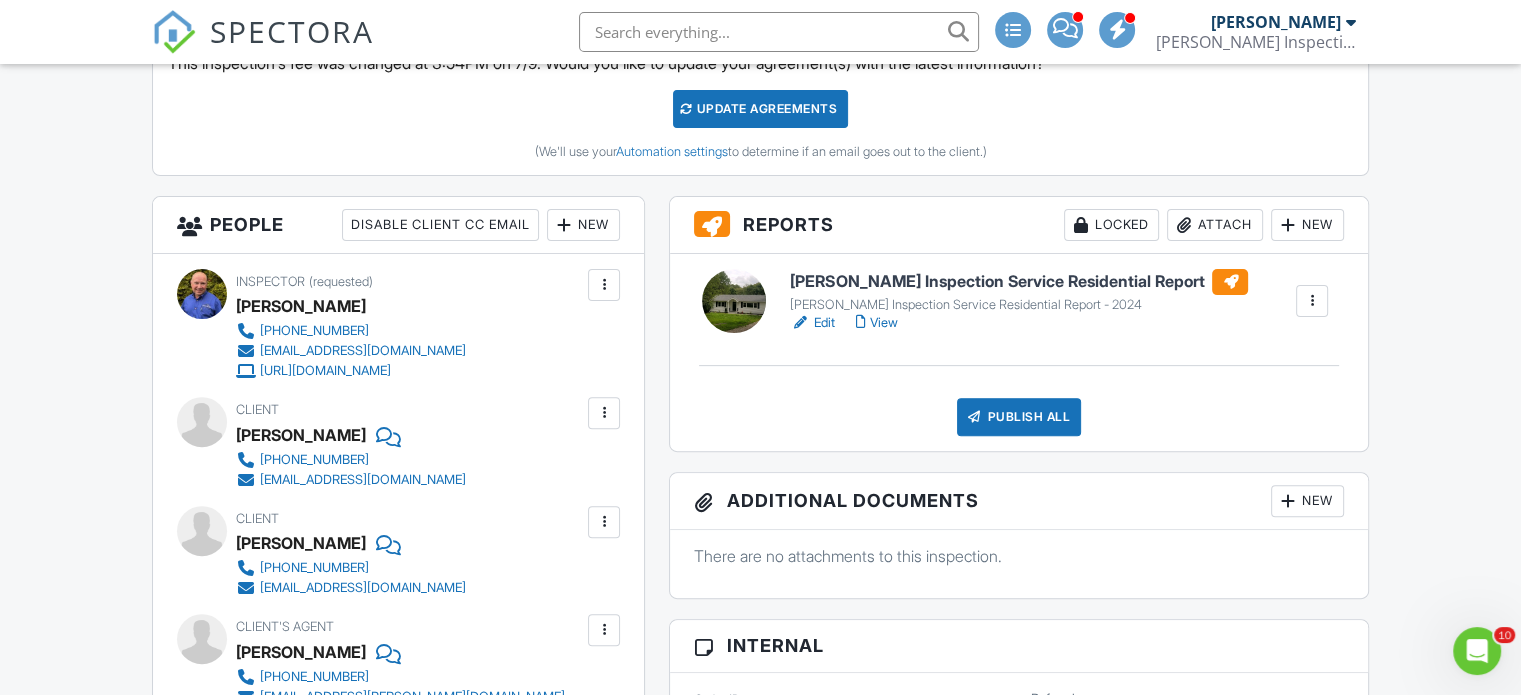 click on "Dashboard
Contacts
Settings
Support Center
Inspection Details
Client View
More
Property Details
Reschedule
Reorder / Copy
Share
Cancel
Delete
Print Order
Convert to V9
Disable Pass on CC Fees
07/10/2025  3:00 pm
- 5:00 pm
33 Williams Rd
Monroe, CT 06468
Built
1964
1204
sq. ft.
basement
Lot Size
55321
sq.ft.
3
bedrooms
1.0
bathrooms
+ −  Leaflet   |   © MapTiler   © OpenStreetMap contributors
All emails and texts are disabled for this inspection!
All emails and texts have been disabled for this inspection. This may have happened due to someone manually disabling them or this inspection being unconfirmed when it was scheduled. To re-enable emails and texts for this inspection, click the button below." at bounding box center [760, 1836] 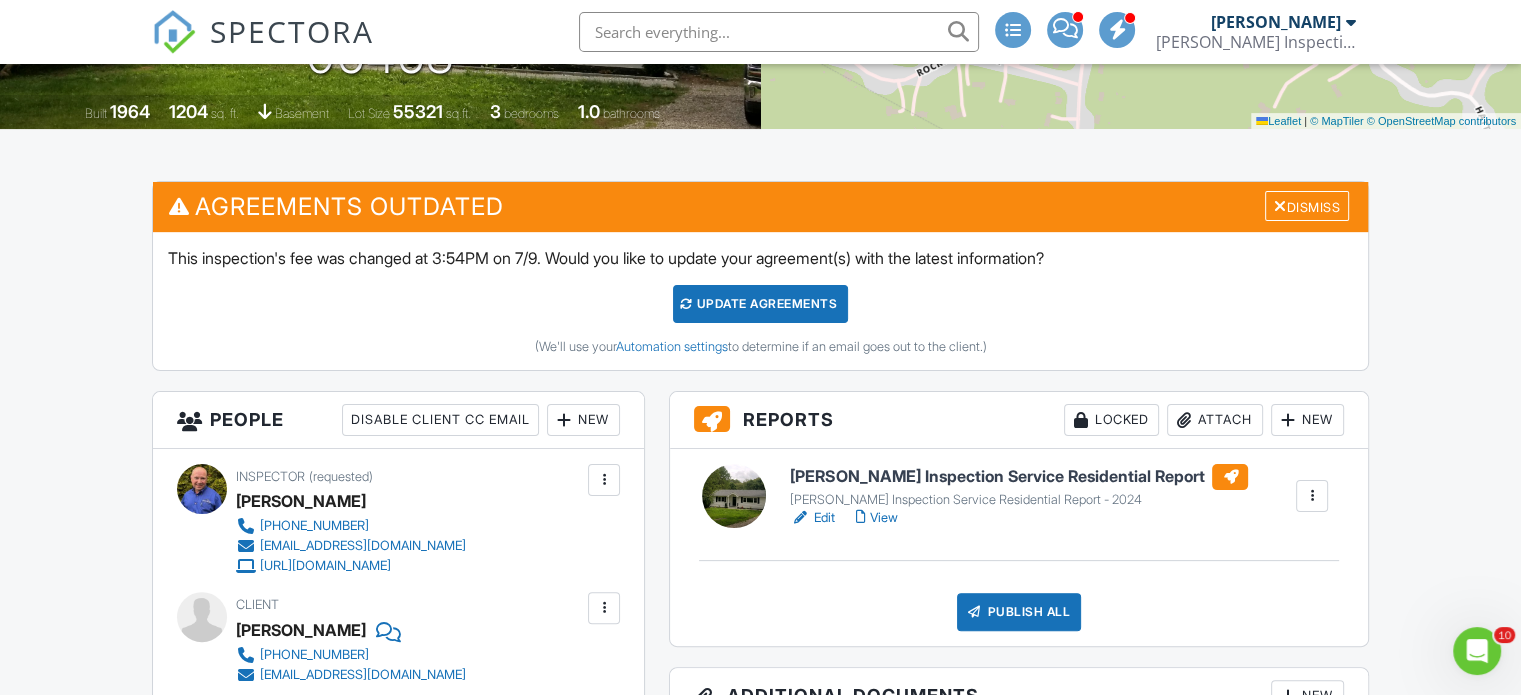 scroll, scrollTop: 0, scrollLeft: 0, axis: both 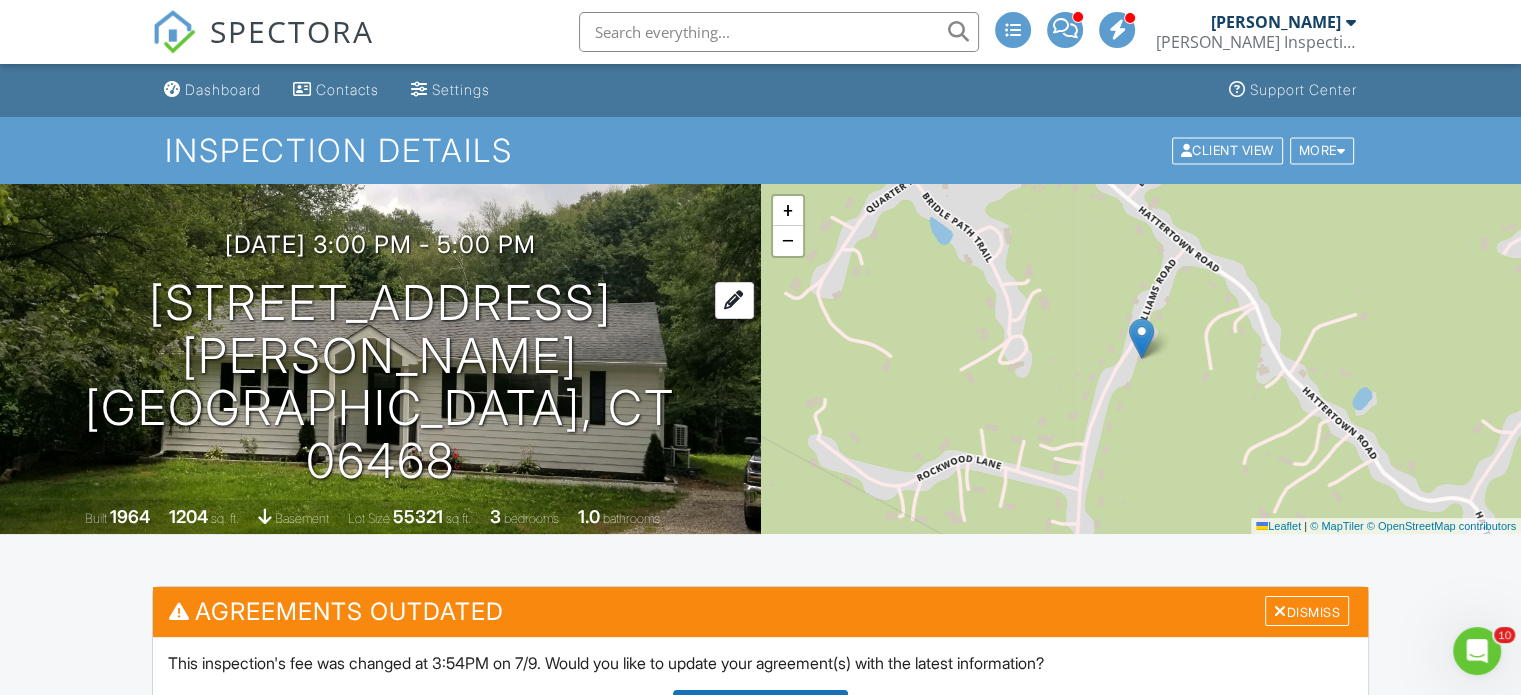 click on "33 Williams Rd
Monroe, CT 06468" at bounding box center (380, 382) 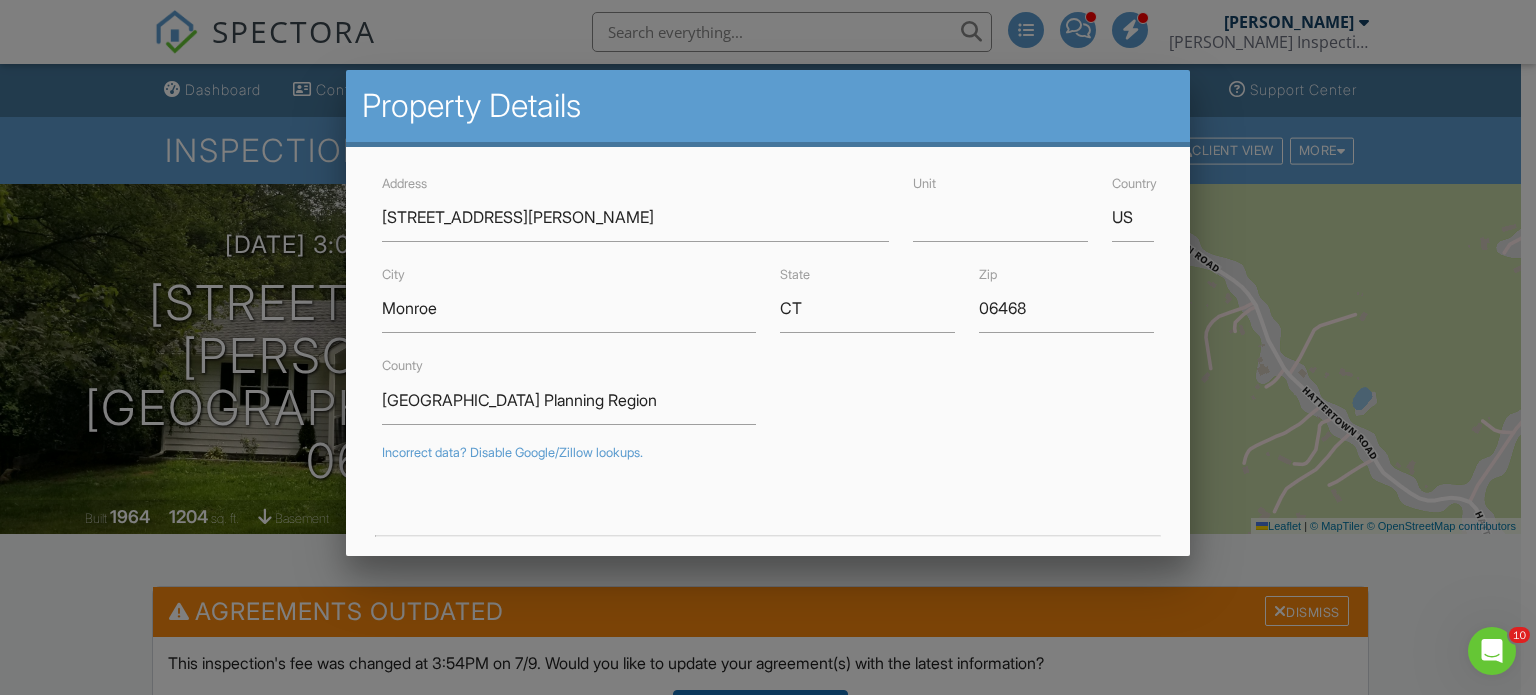 click at bounding box center (768, 334) 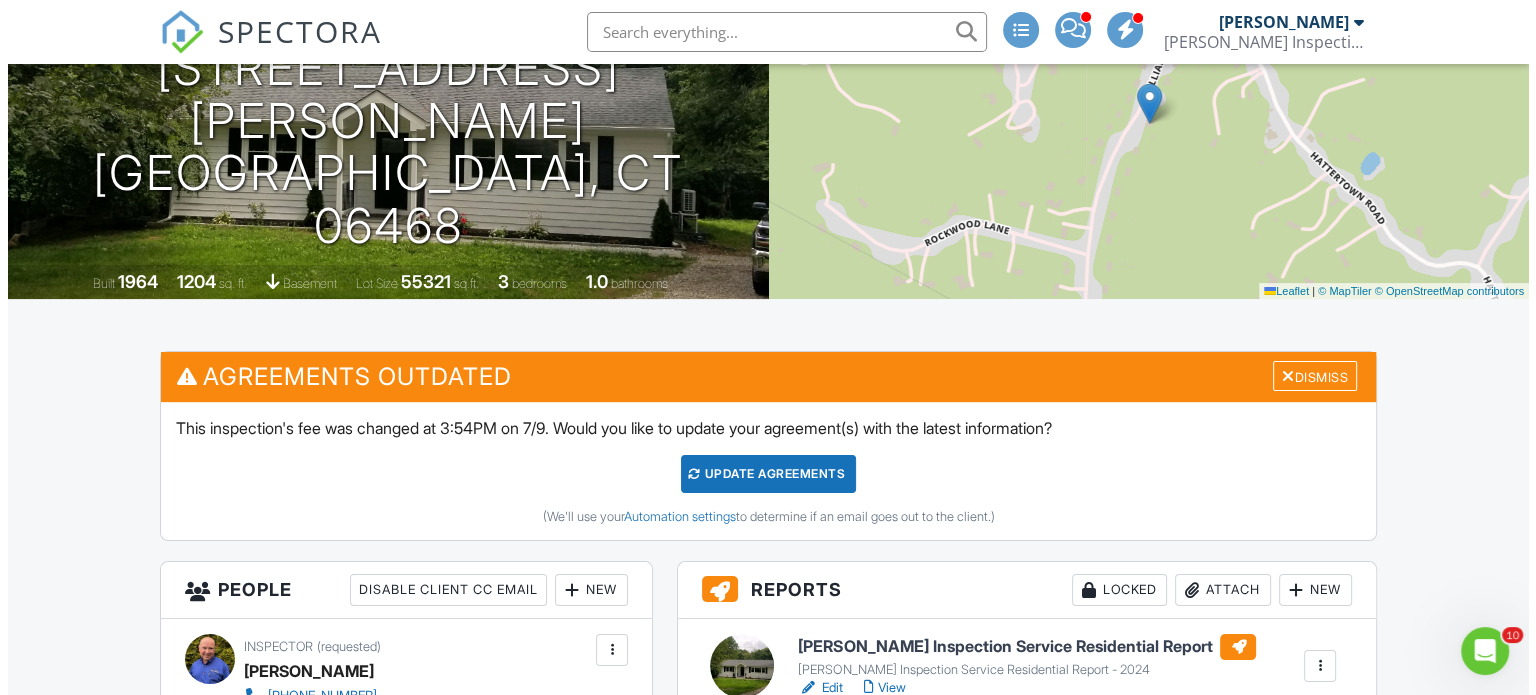 scroll, scrollTop: 300, scrollLeft: 0, axis: vertical 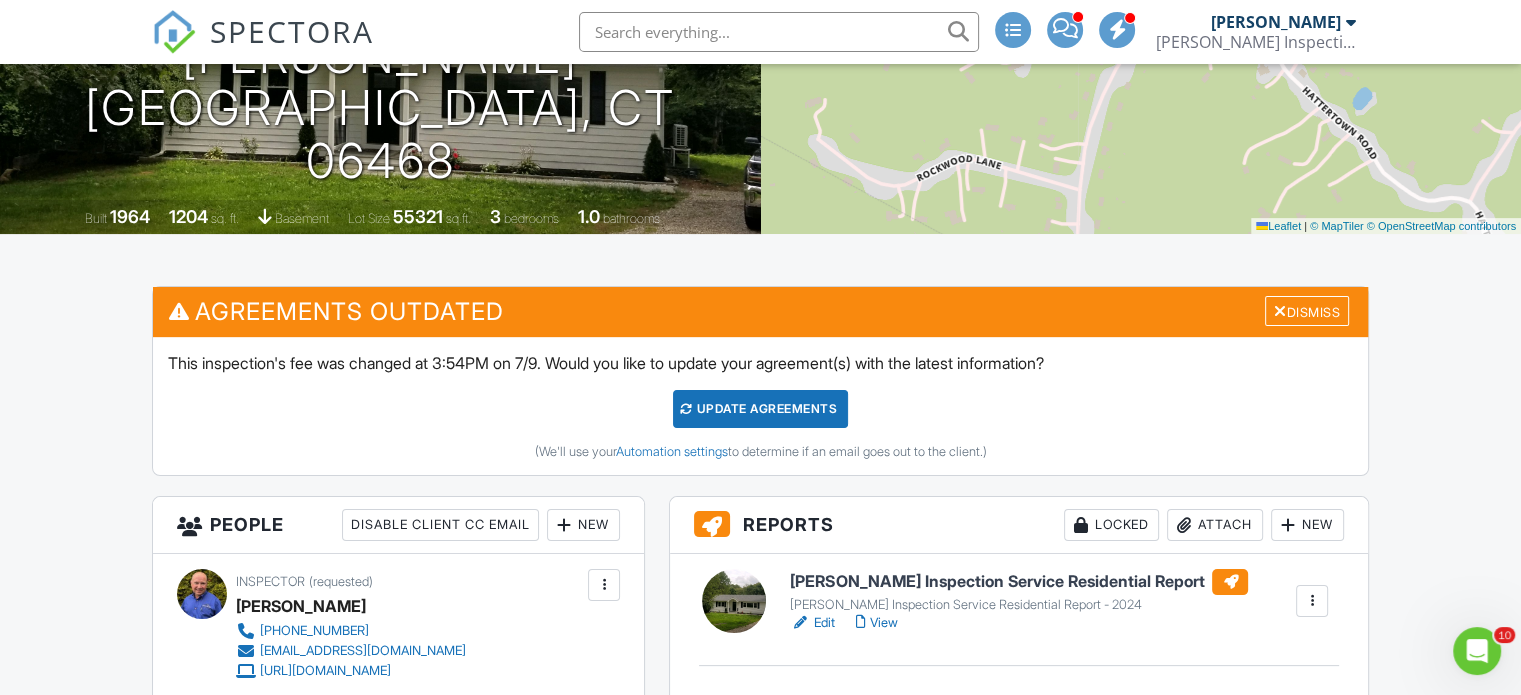 click on "Attach" at bounding box center (1215, 525) 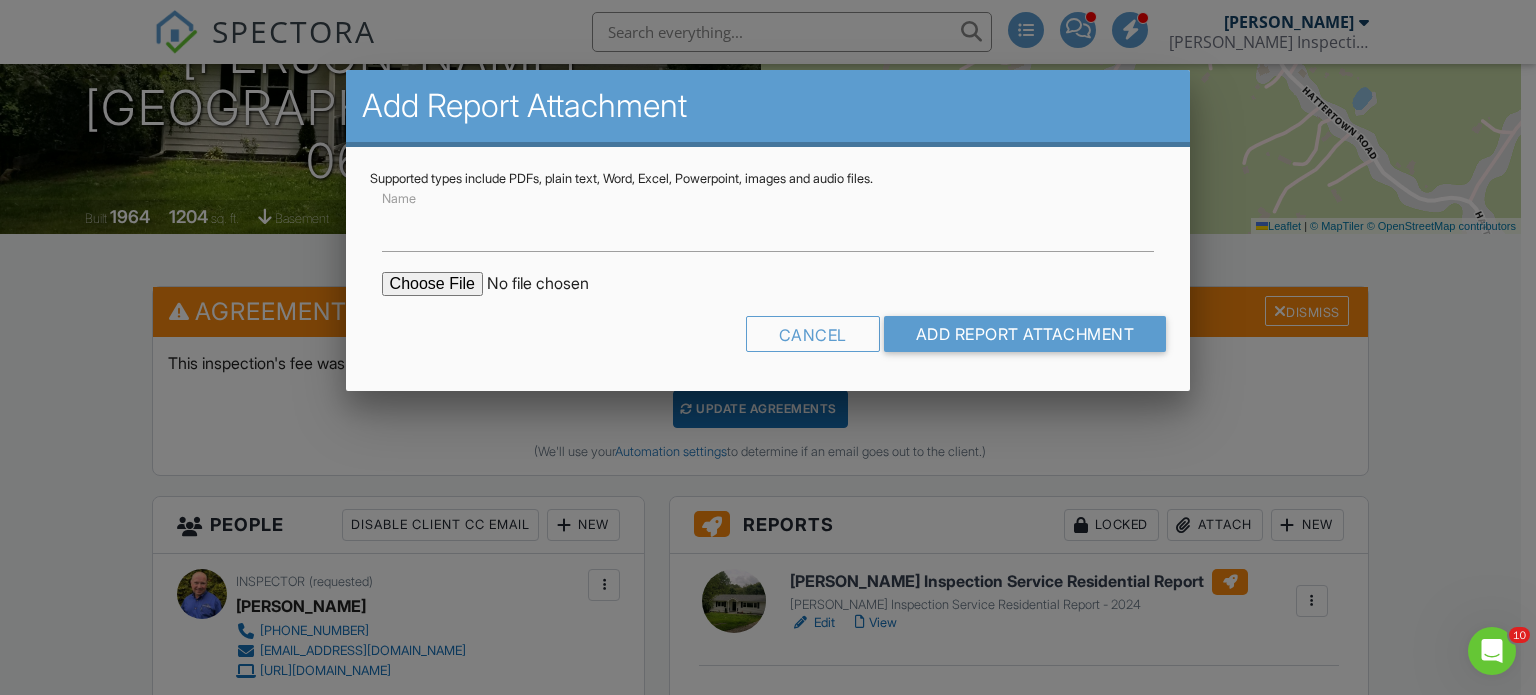 click at bounding box center (552, 284) 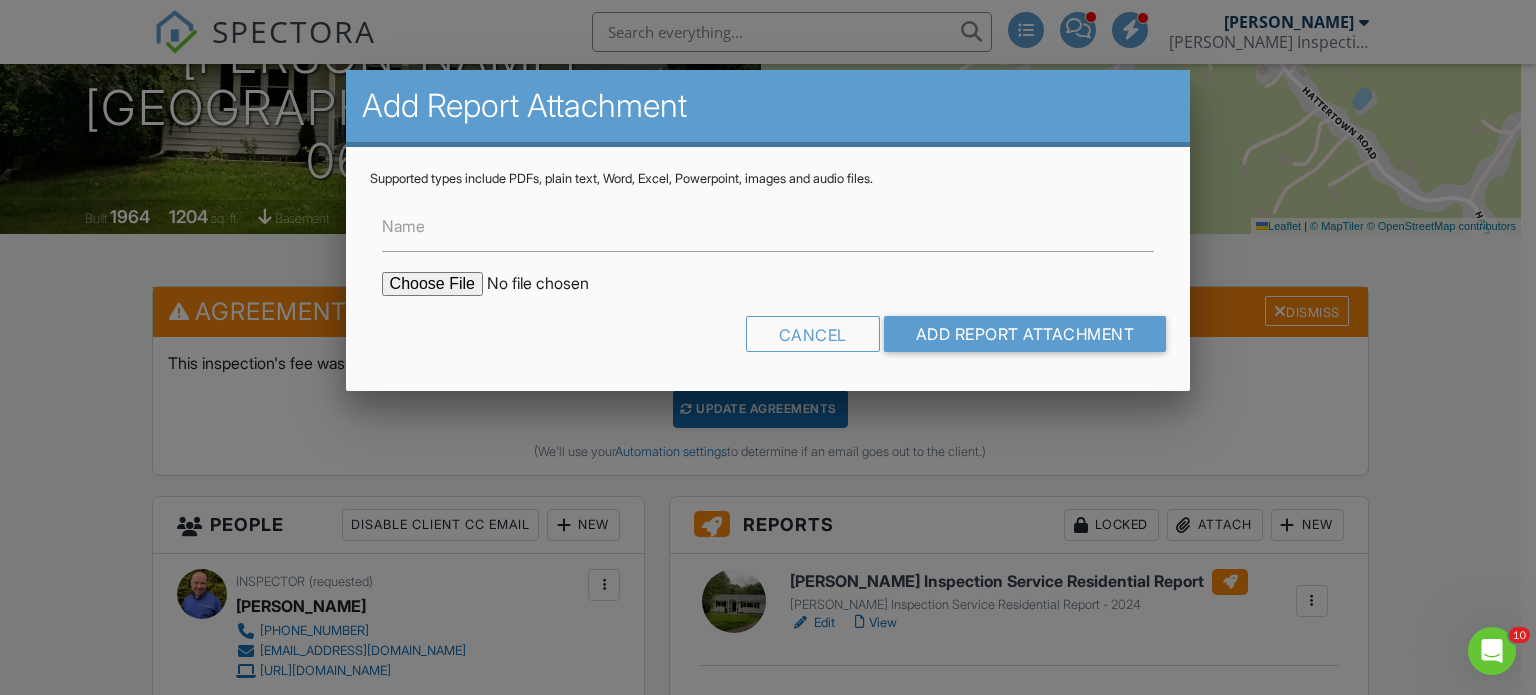 type on "C:\fakepath\Dawid, Colby & Schaffer, Melanie WDI Form ..pdf" 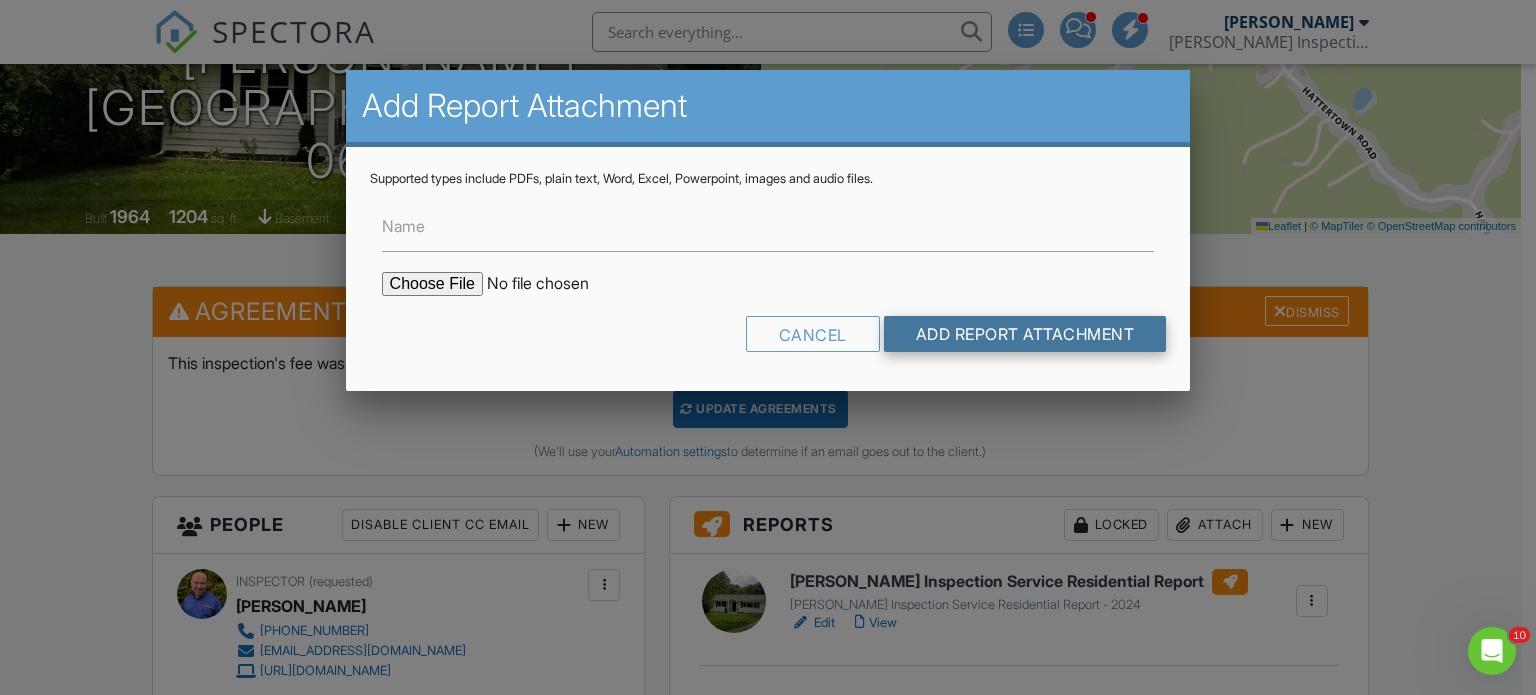 click on "Add Report Attachment" at bounding box center (1025, 334) 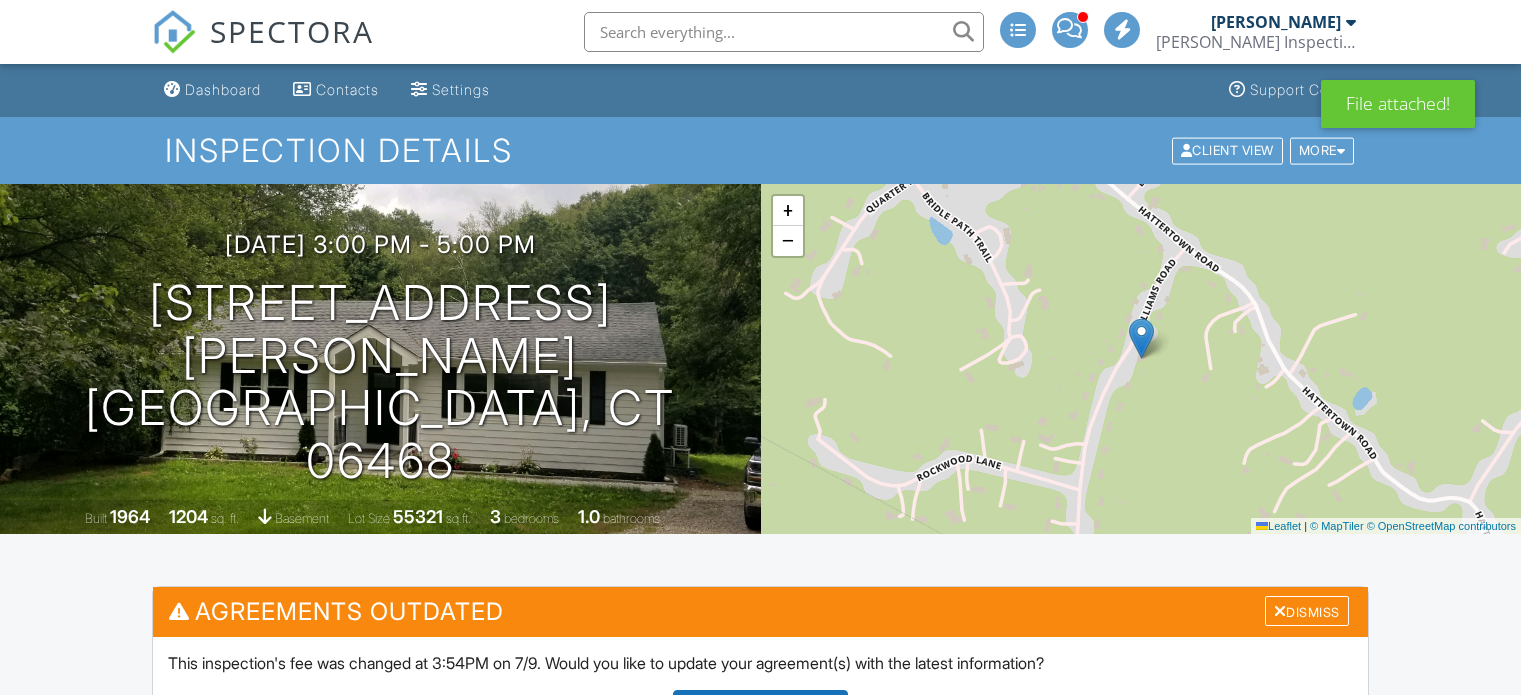 scroll, scrollTop: 500, scrollLeft: 0, axis: vertical 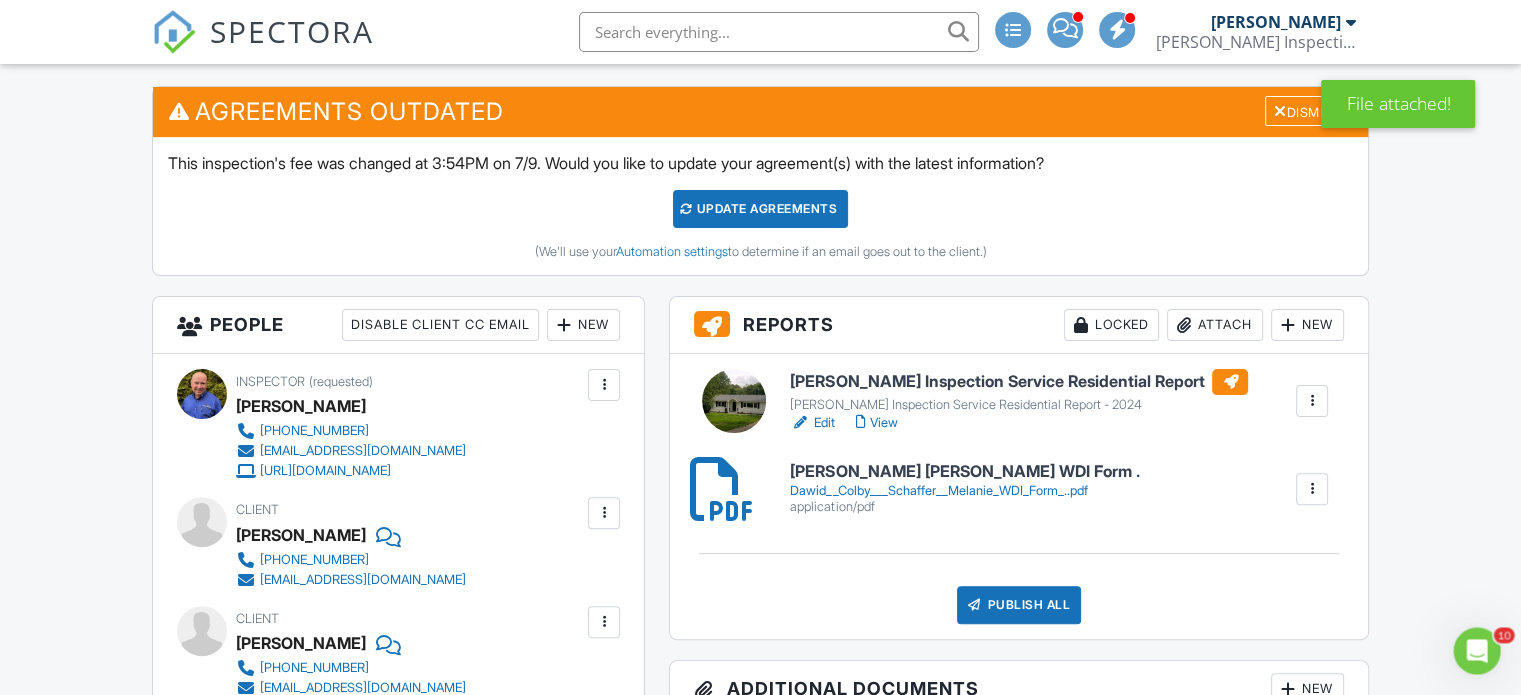click on "Schaefer Inspection Service Residential Report" at bounding box center [1019, 382] 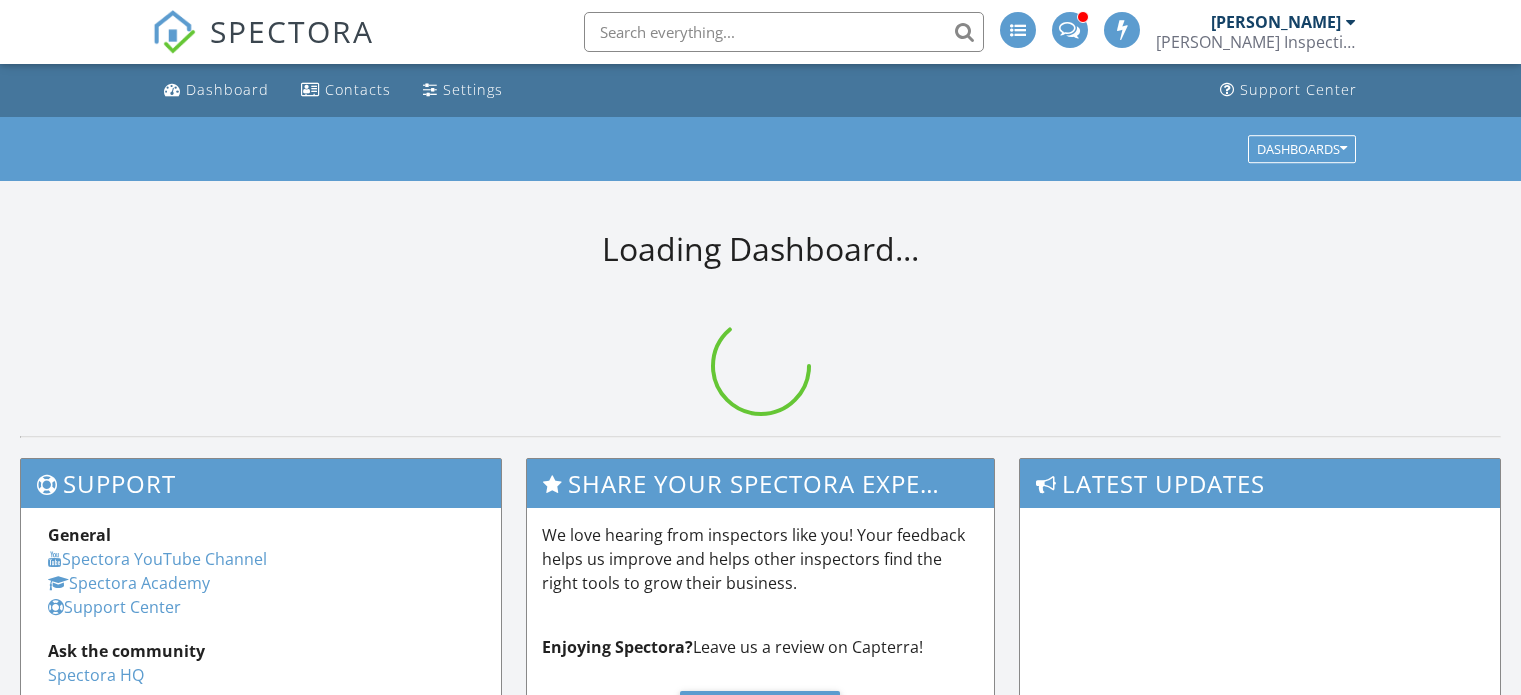 scroll, scrollTop: 0, scrollLeft: 0, axis: both 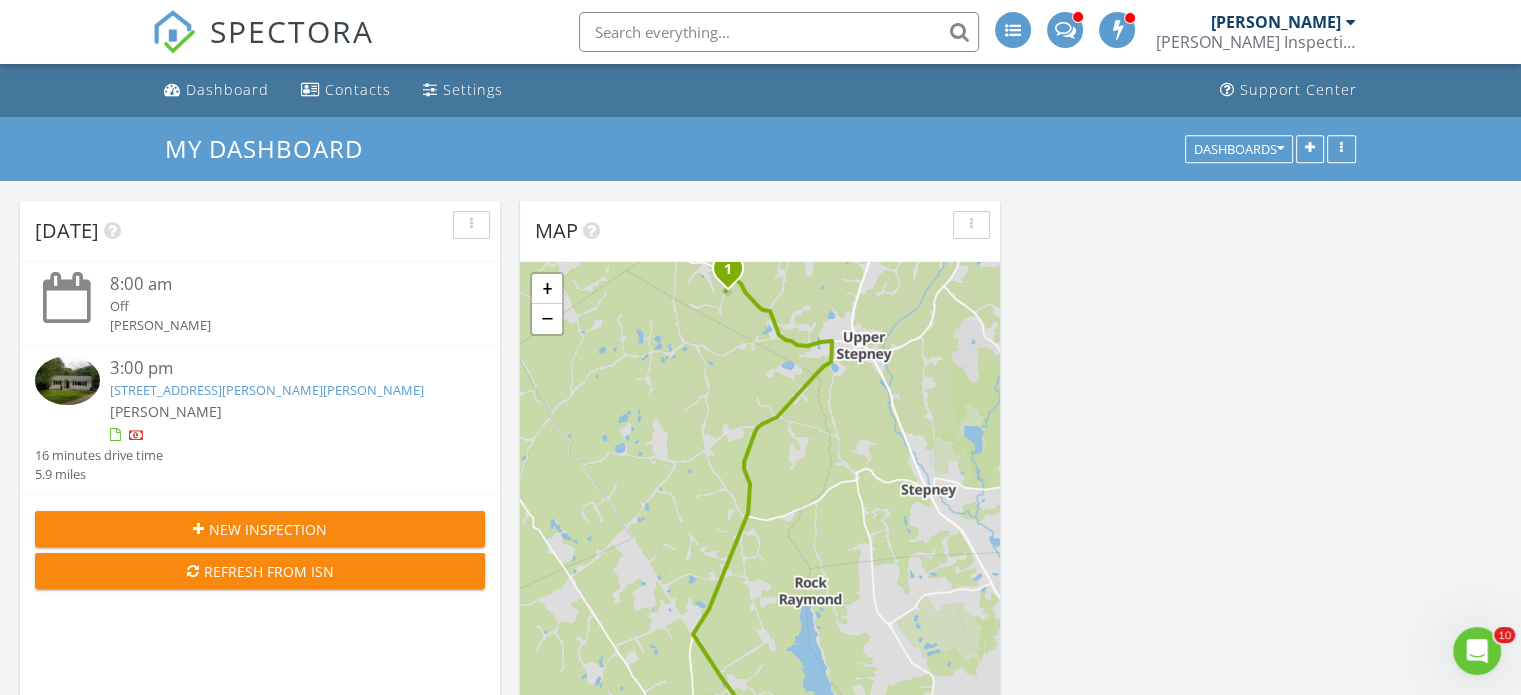 click on "[STREET_ADDRESS][PERSON_NAME][PERSON_NAME]" at bounding box center (267, 390) 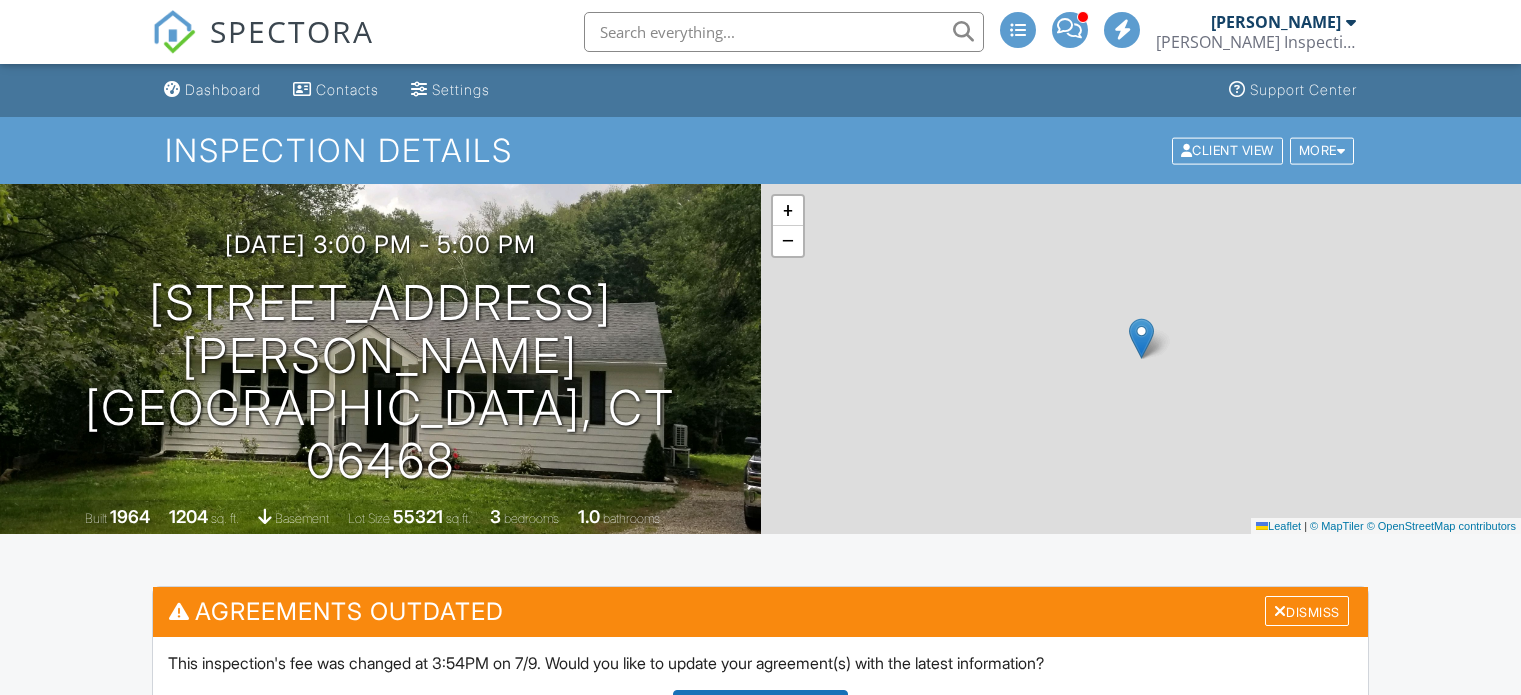 scroll, scrollTop: 0, scrollLeft: 0, axis: both 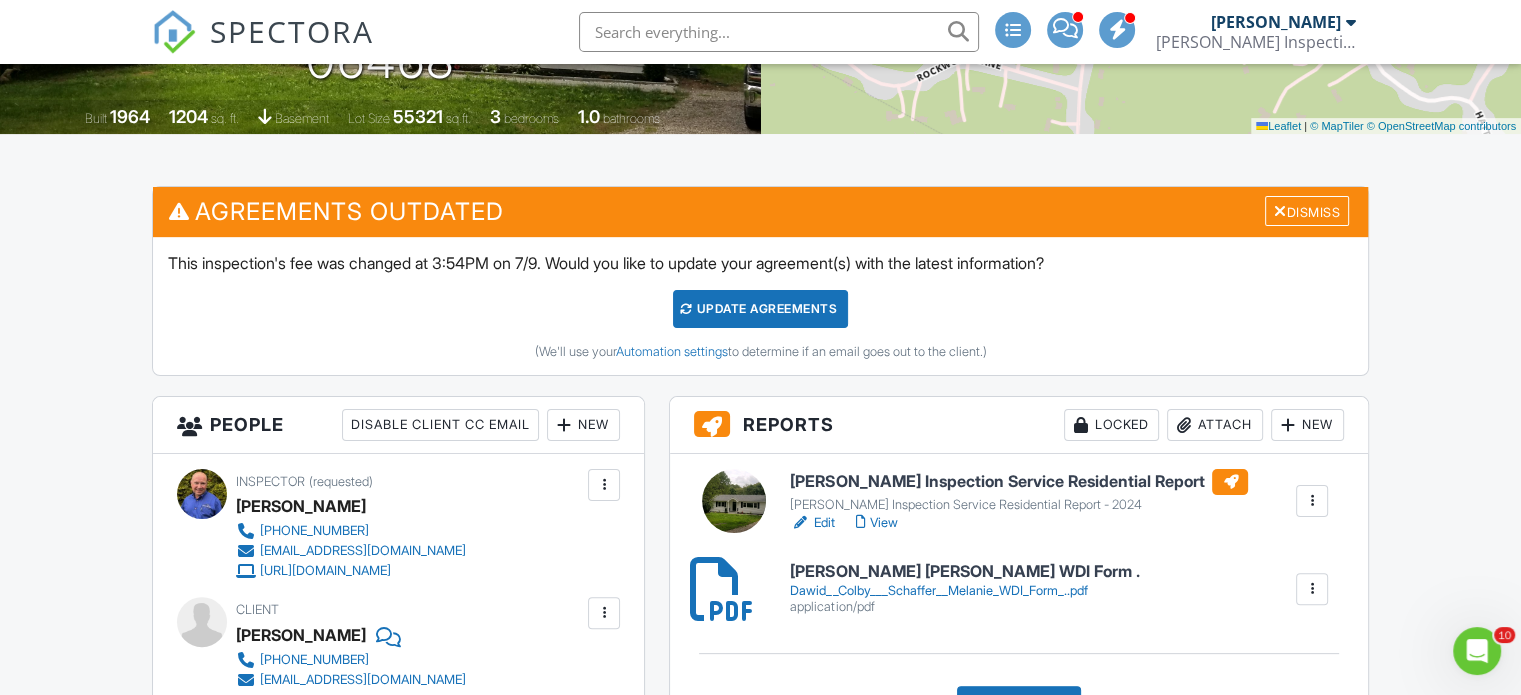 click on "Schaefer Inspection Service Residential Report" at bounding box center (1019, 482) 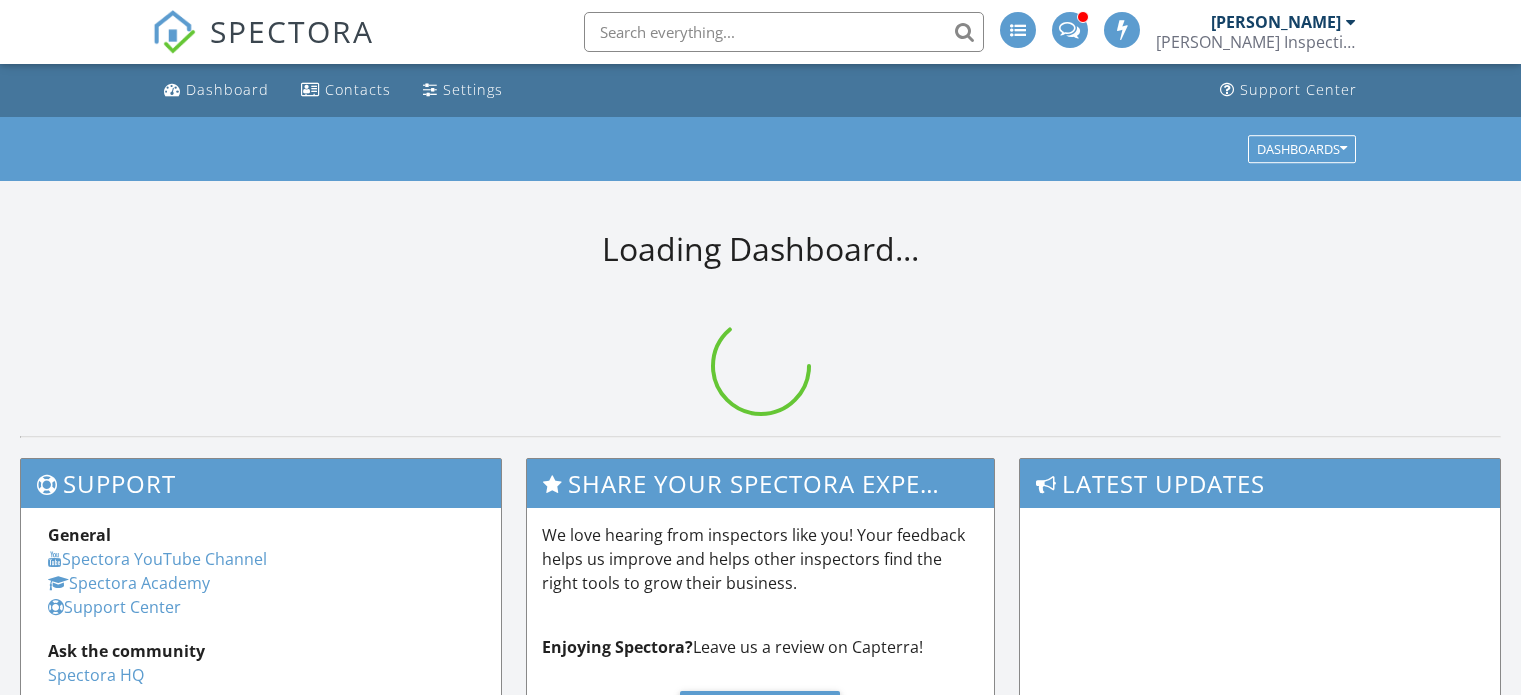 scroll, scrollTop: 0, scrollLeft: 0, axis: both 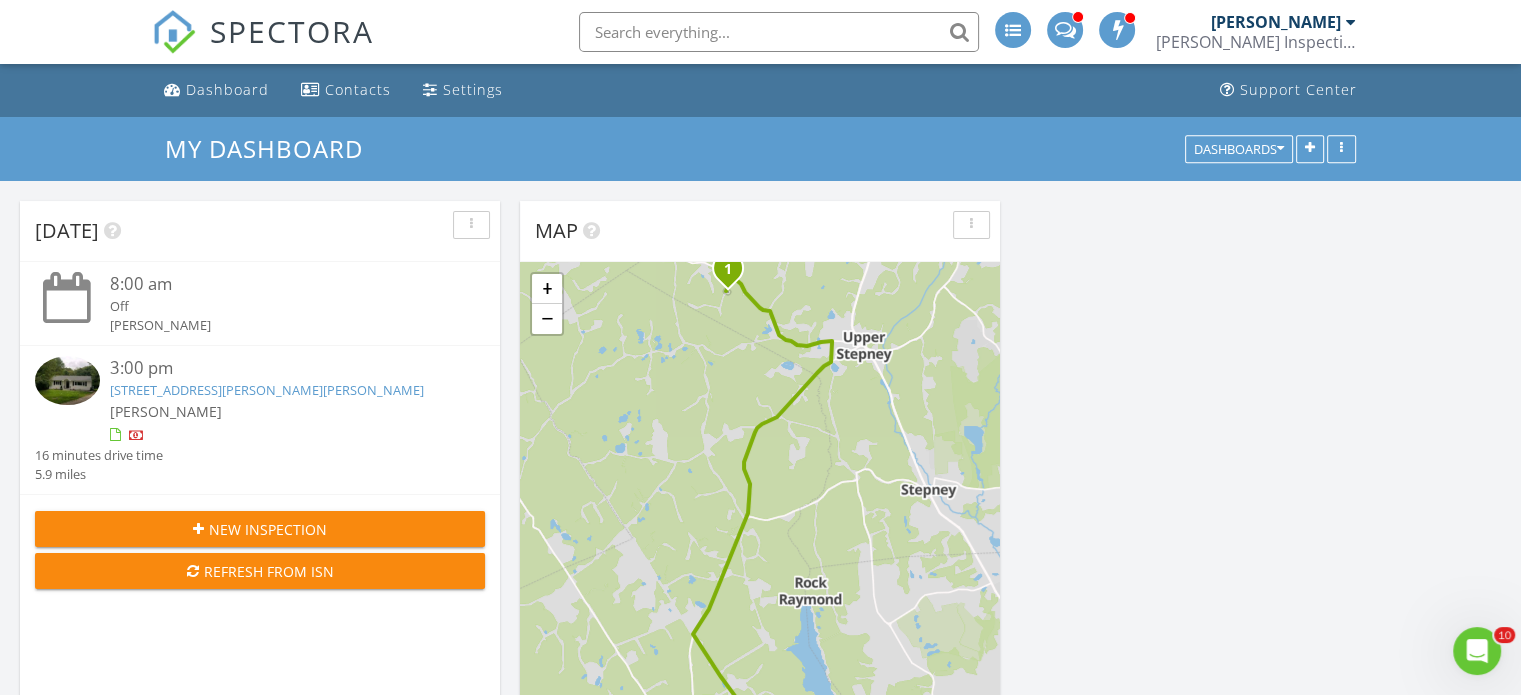 click on "[STREET_ADDRESS][PERSON_NAME][PERSON_NAME]" at bounding box center (267, 390) 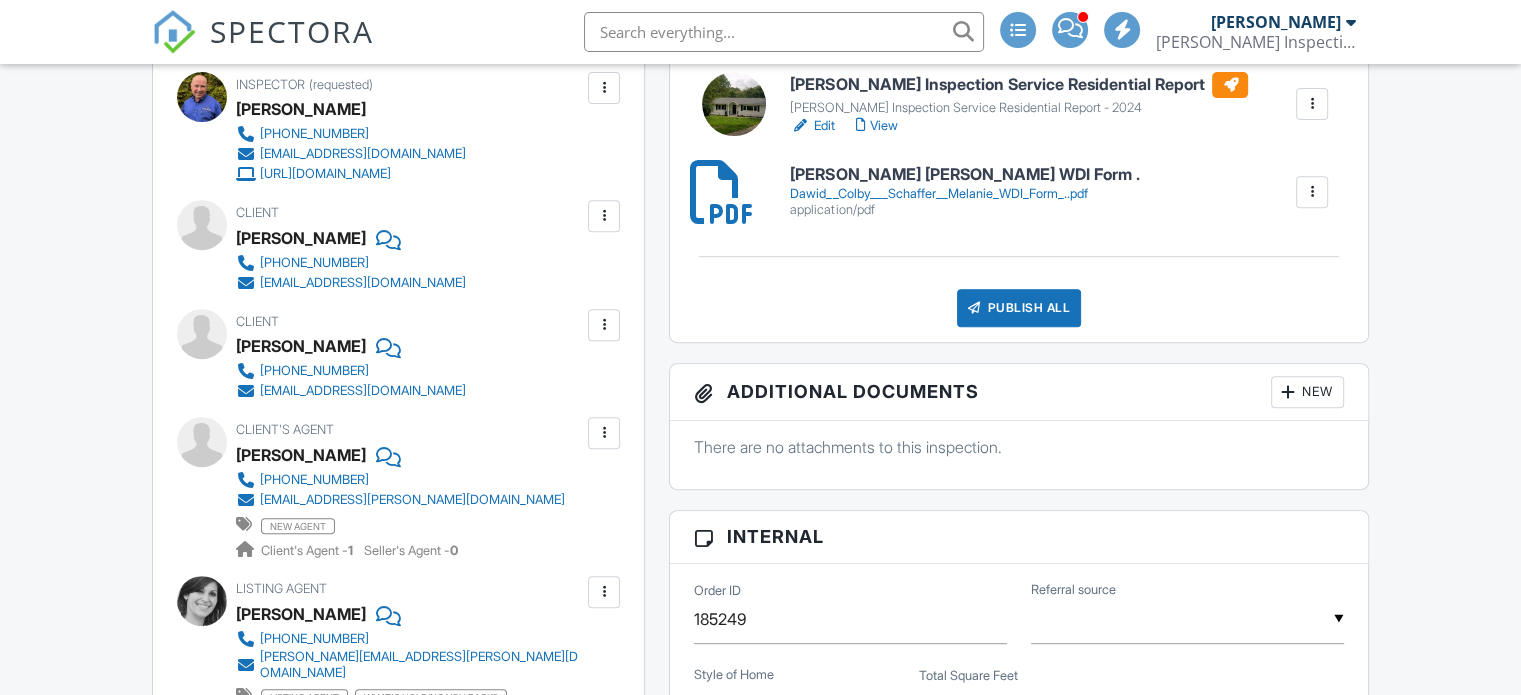 scroll, scrollTop: 1400, scrollLeft: 0, axis: vertical 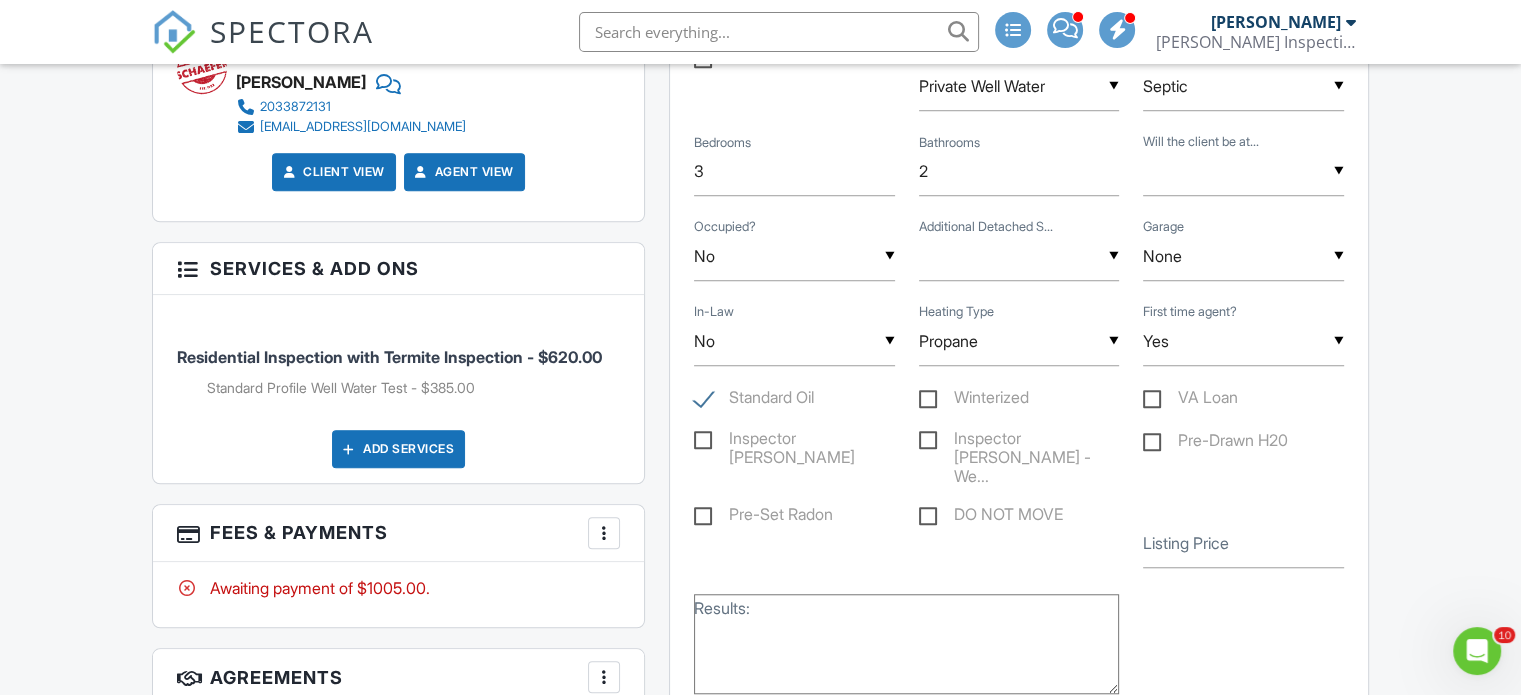 click on "Add Services" at bounding box center [398, 449] 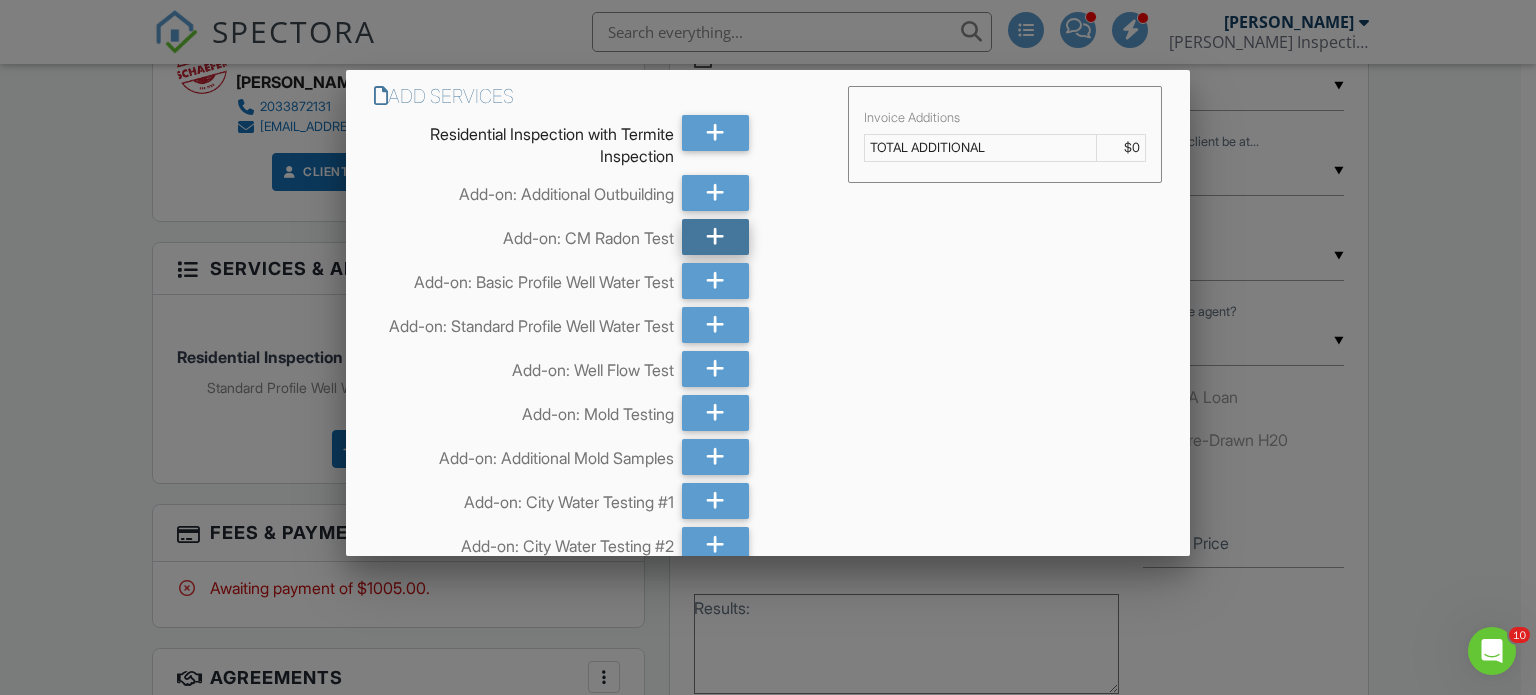 click 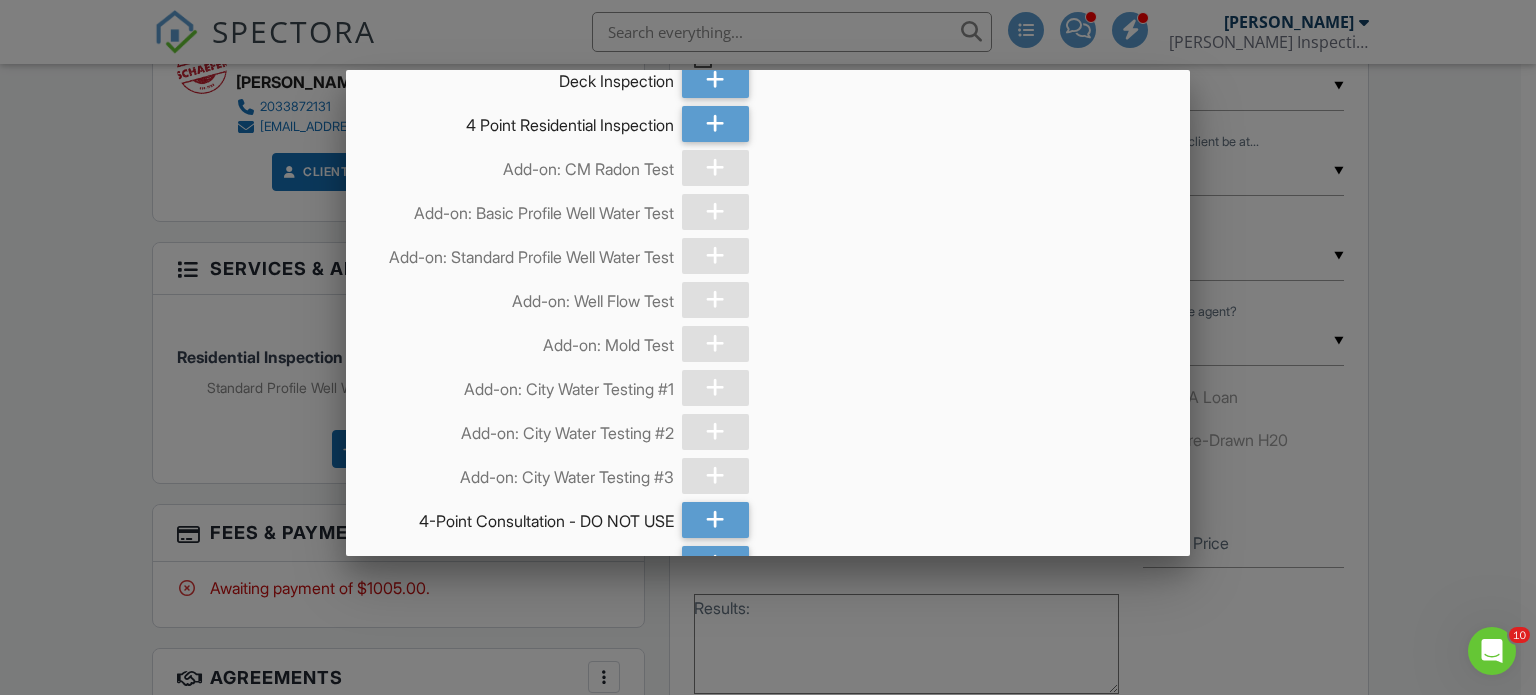 scroll, scrollTop: 4056, scrollLeft: 0, axis: vertical 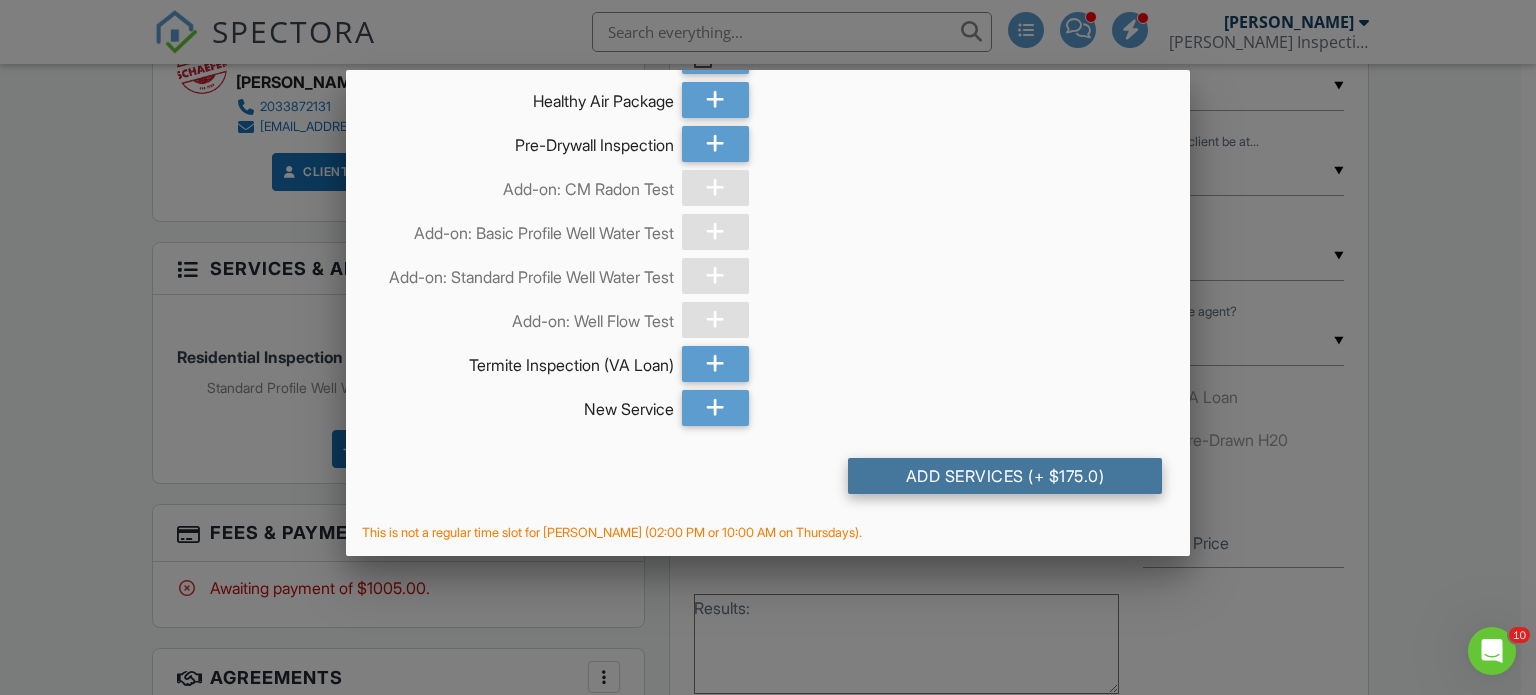 click on "Add Services
(+ $175.0)" 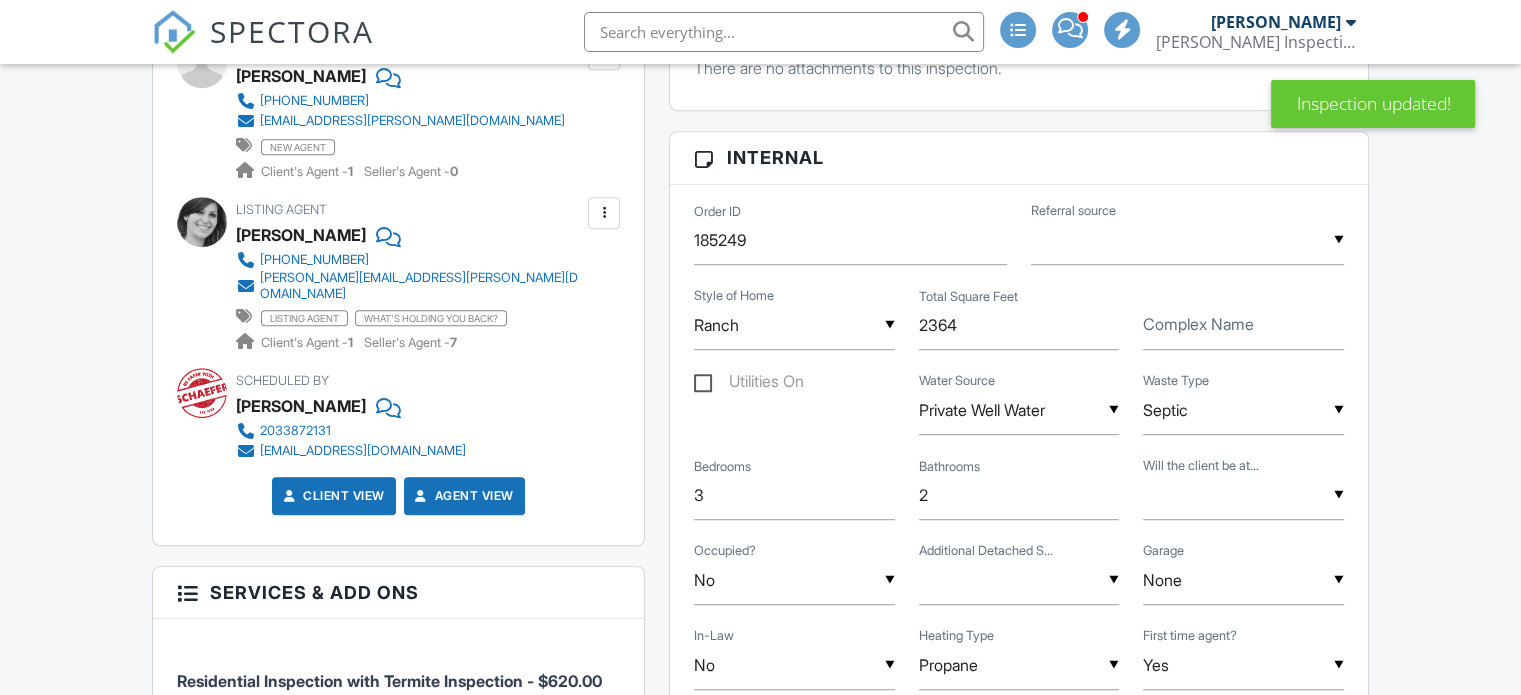 scroll, scrollTop: 1200, scrollLeft: 0, axis: vertical 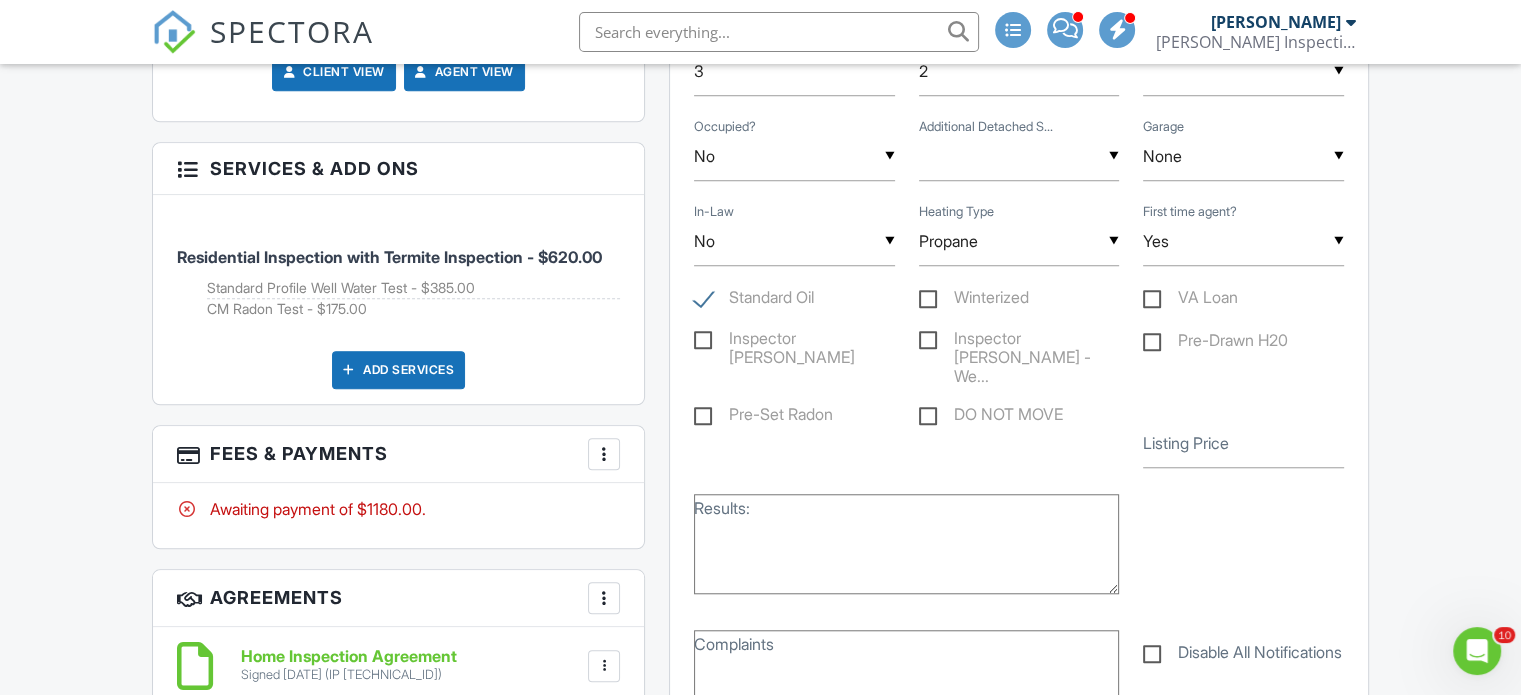 click at bounding box center [604, 454] 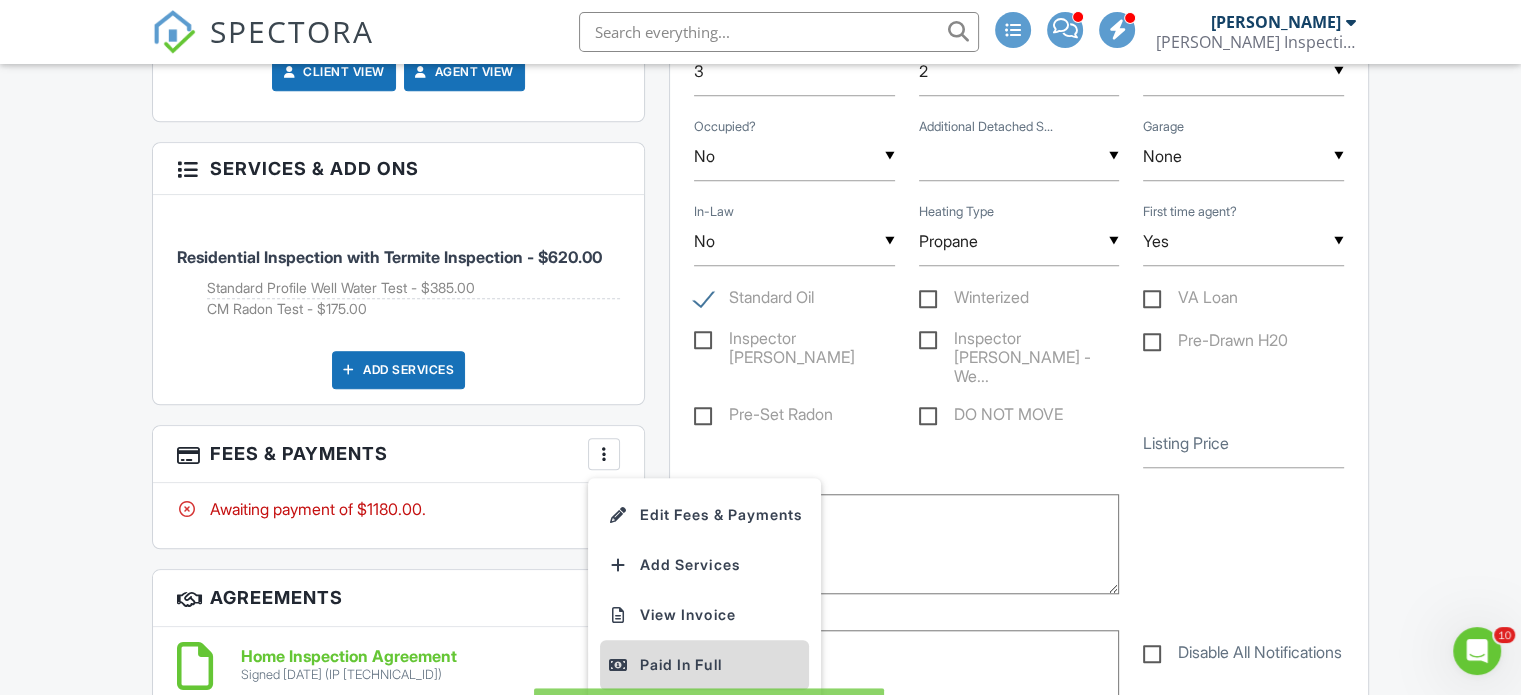 click on "Paid In Full" at bounding box center [704, 665] 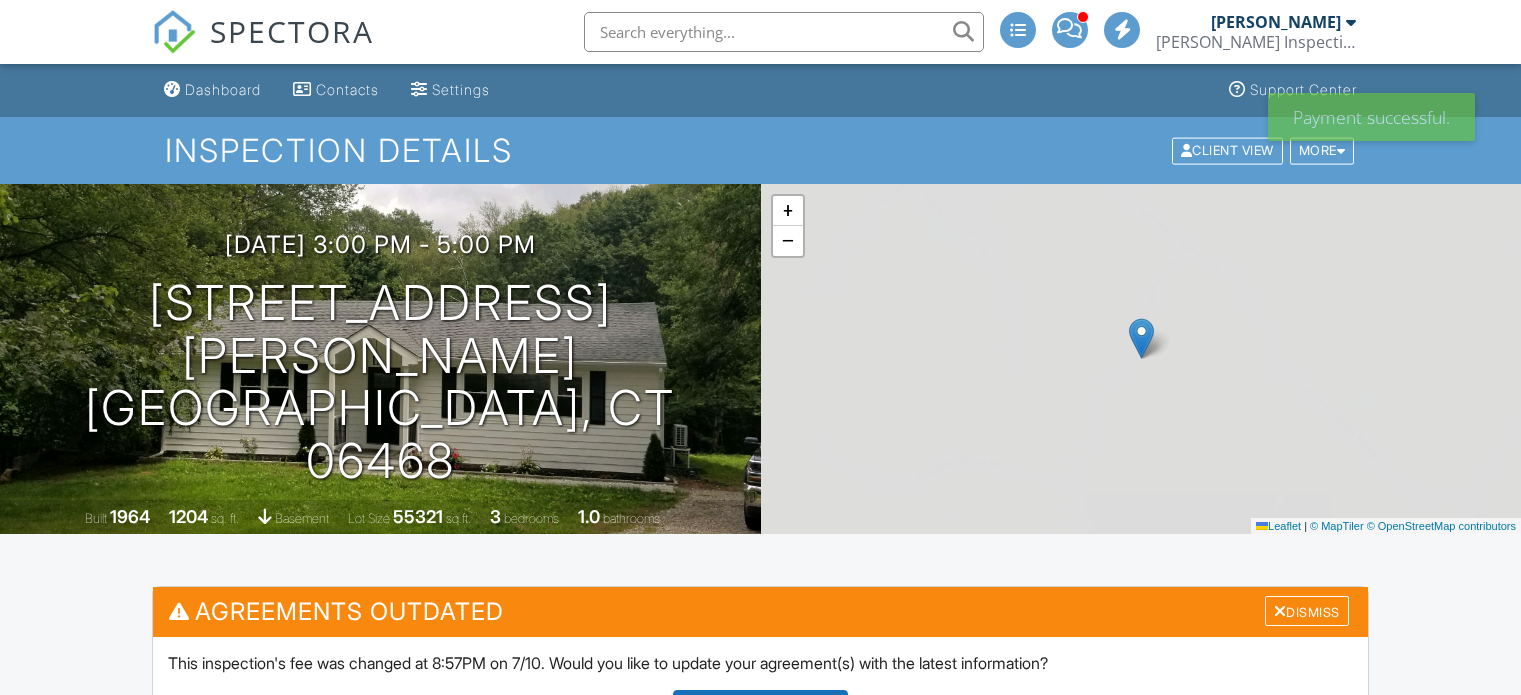 scroll, scrollTop: 0, scrollLeft: 0, axis: both 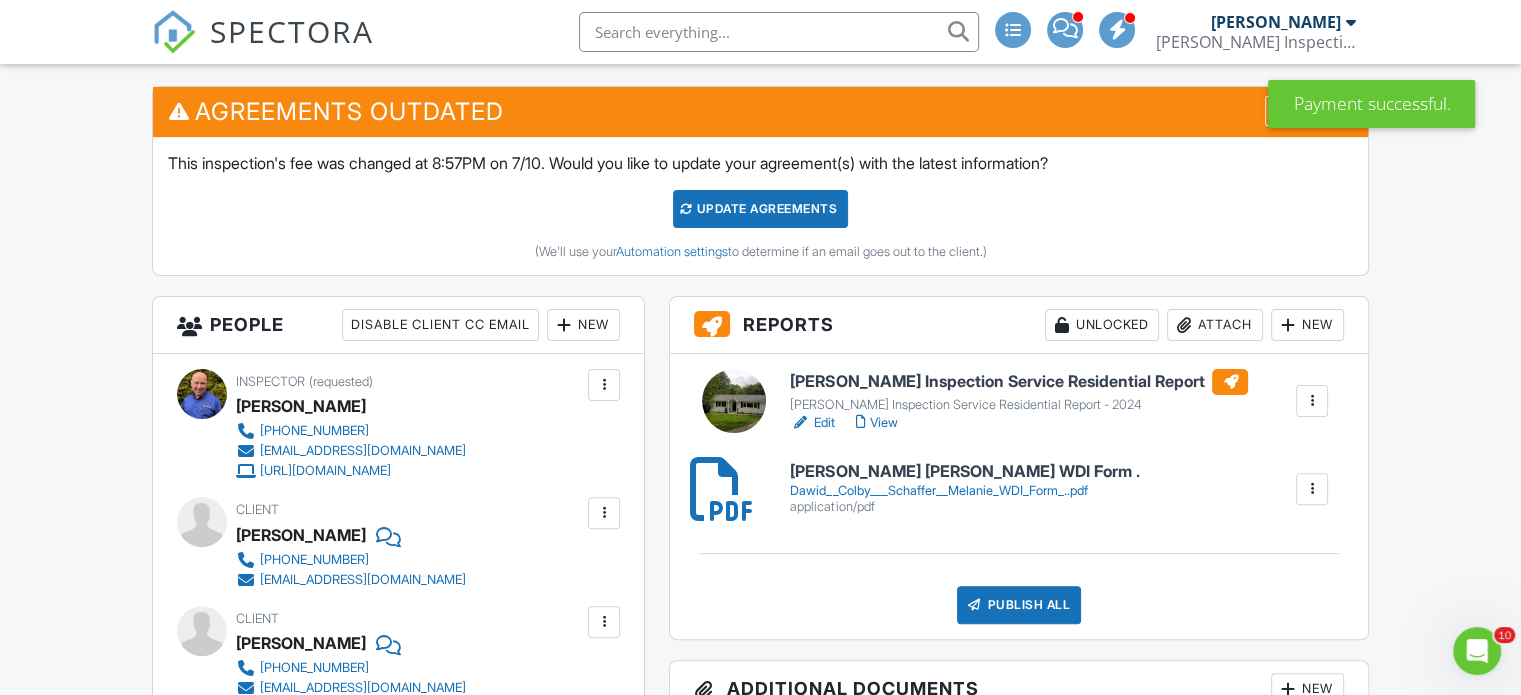 click on "[PERSON_NAME] Inspection Service Residential Report" at bounding box center (1019, 382) 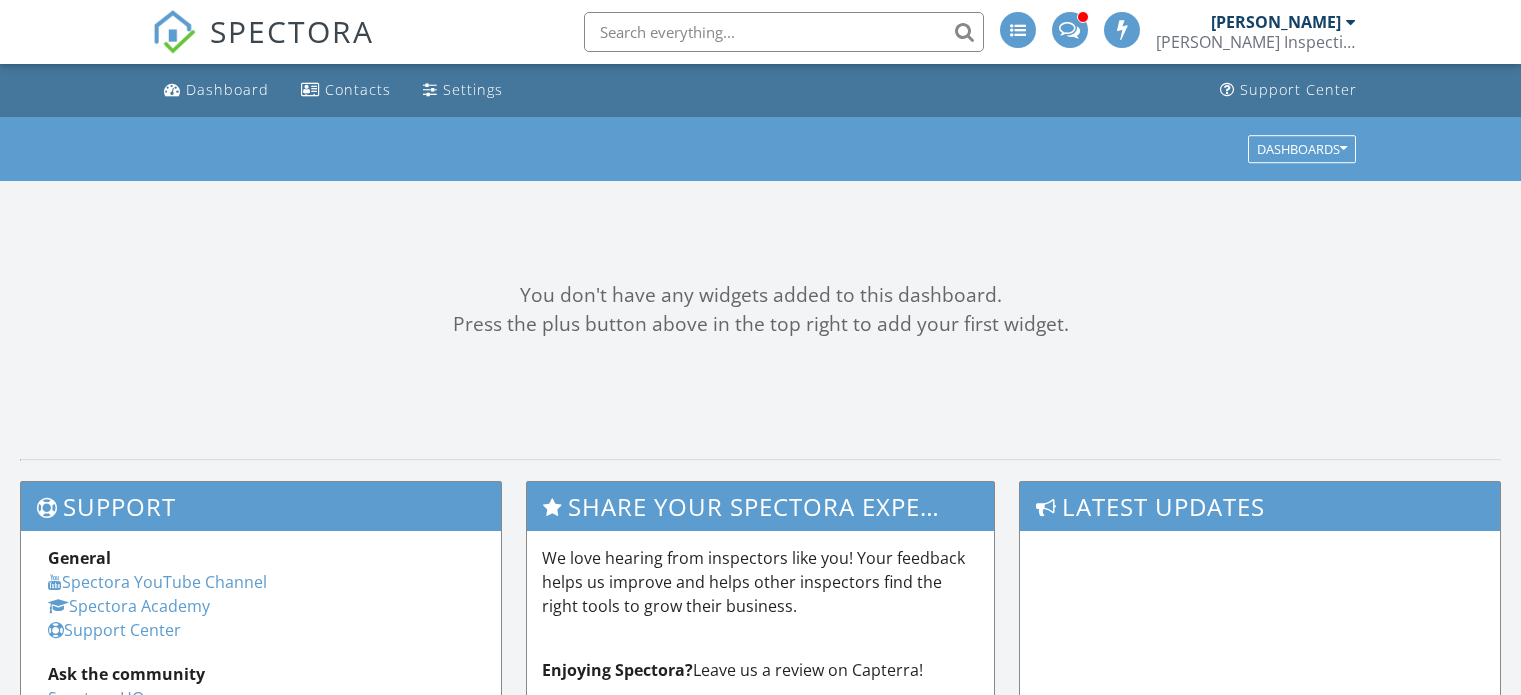 scroll, scrollTop: 0, scrollLeft: 0, axis: both 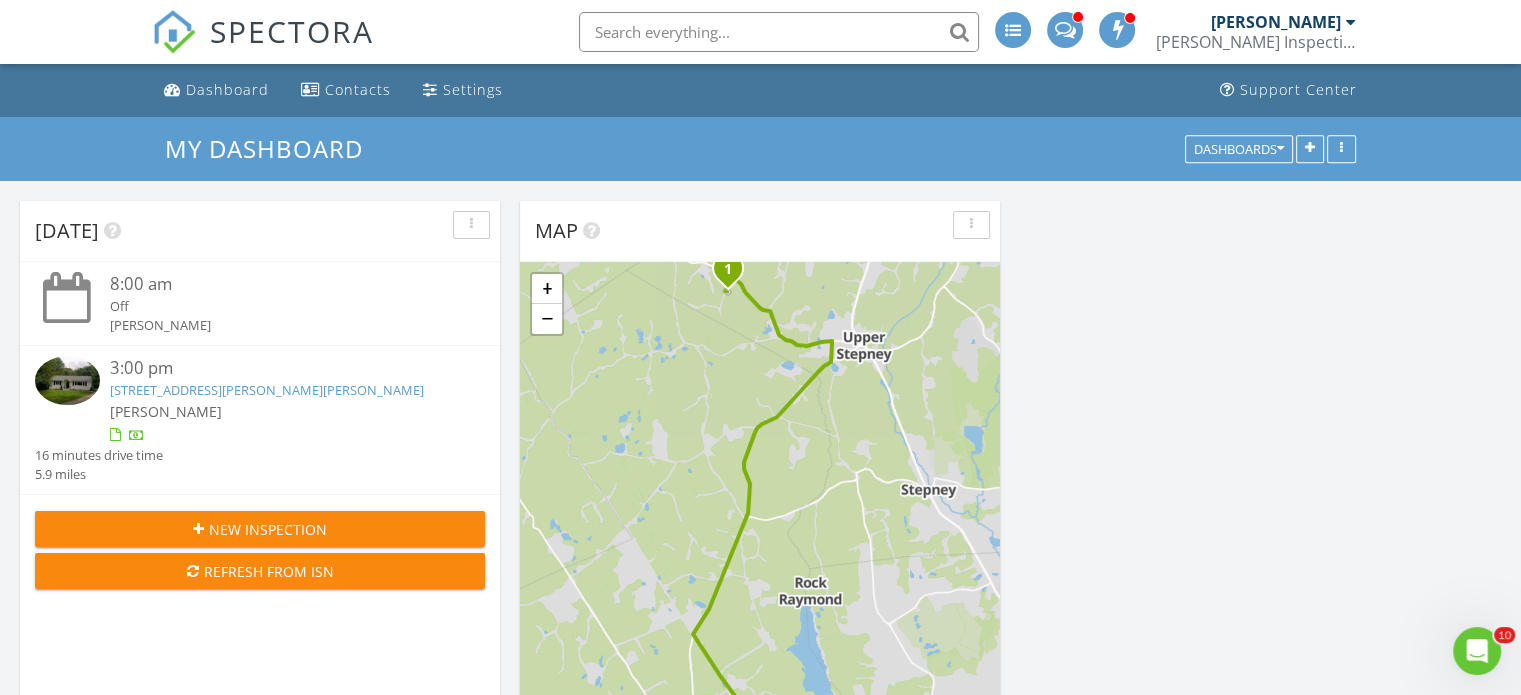 click on "[STREET_ADDRESS][PERSON_NAME][PERSON_NAME]" at bounding box center (267, 390) 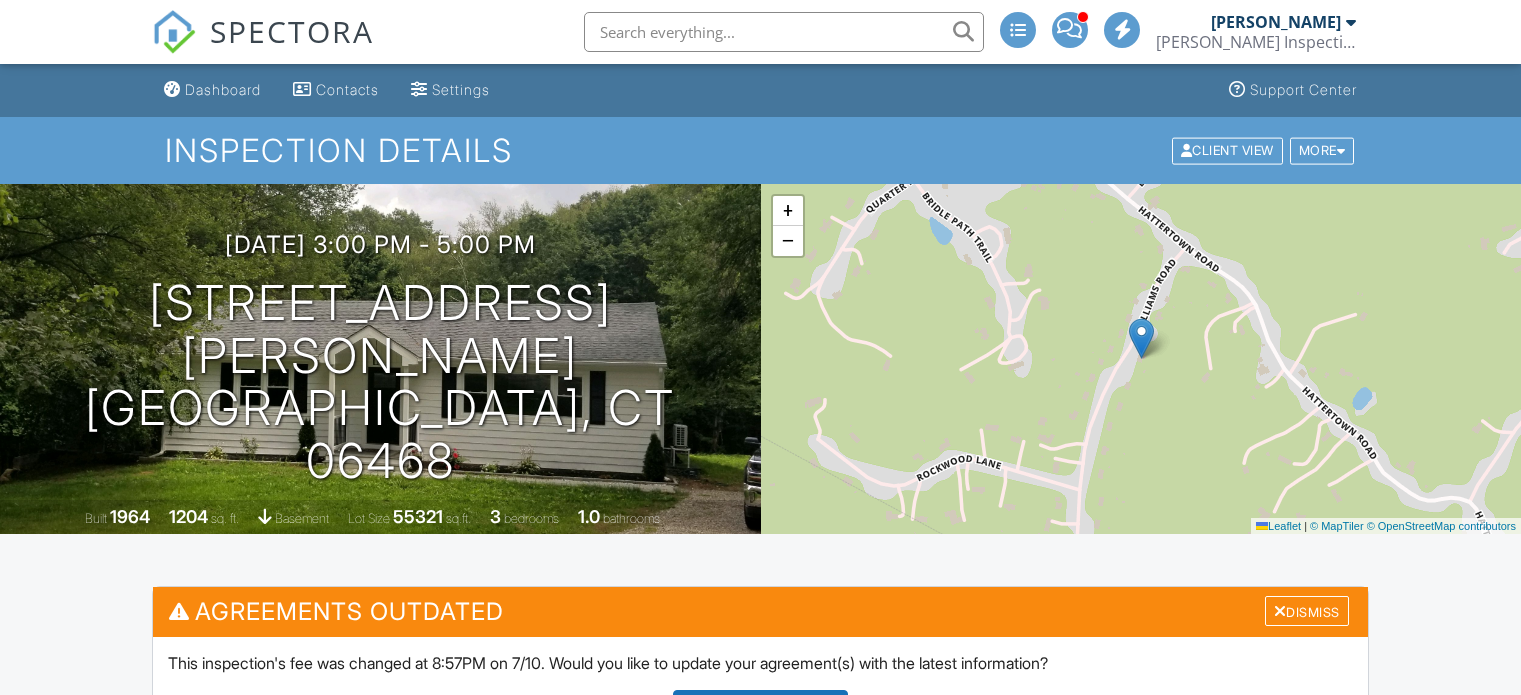 scroll, scrollTop: 0, scrollLeft: 0, axis: both 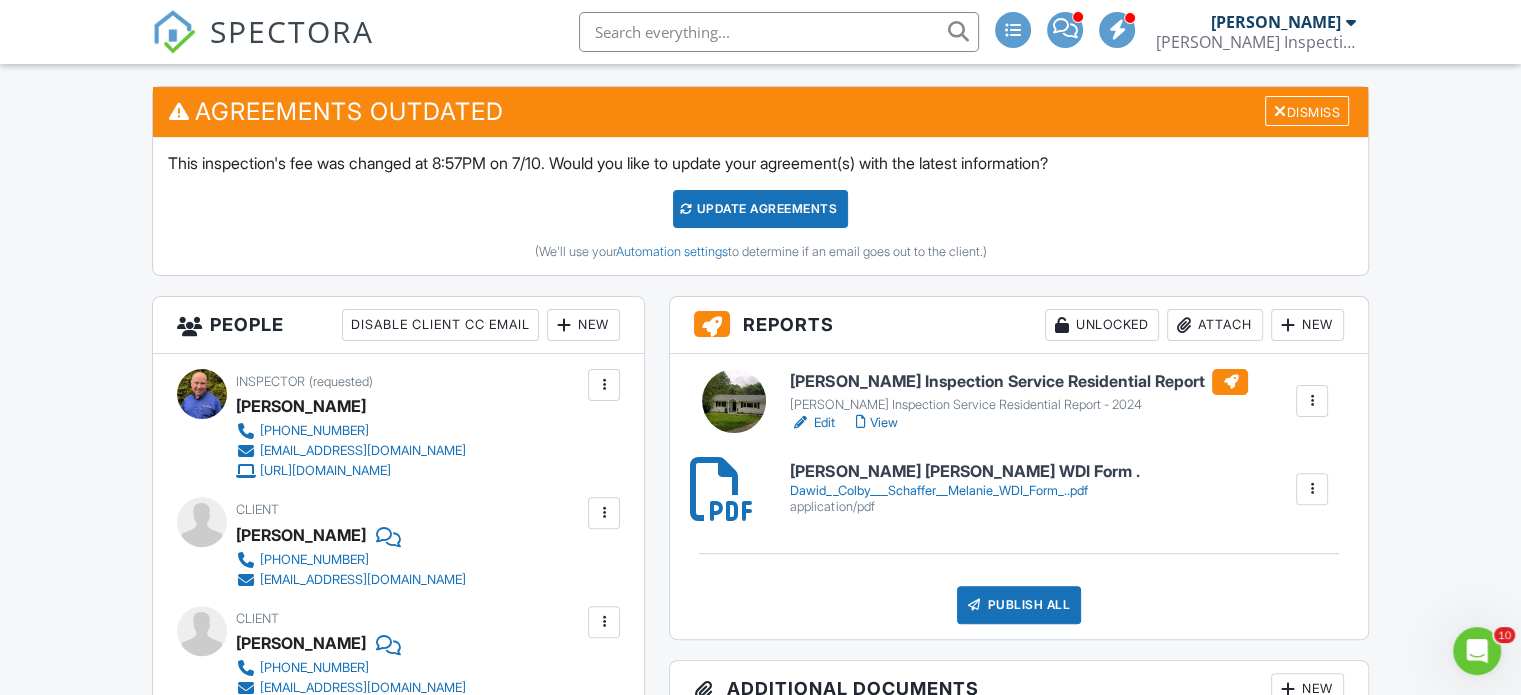 click on "Schaefer Inspection Service Residential Report" at bounding box center (1019, 382) 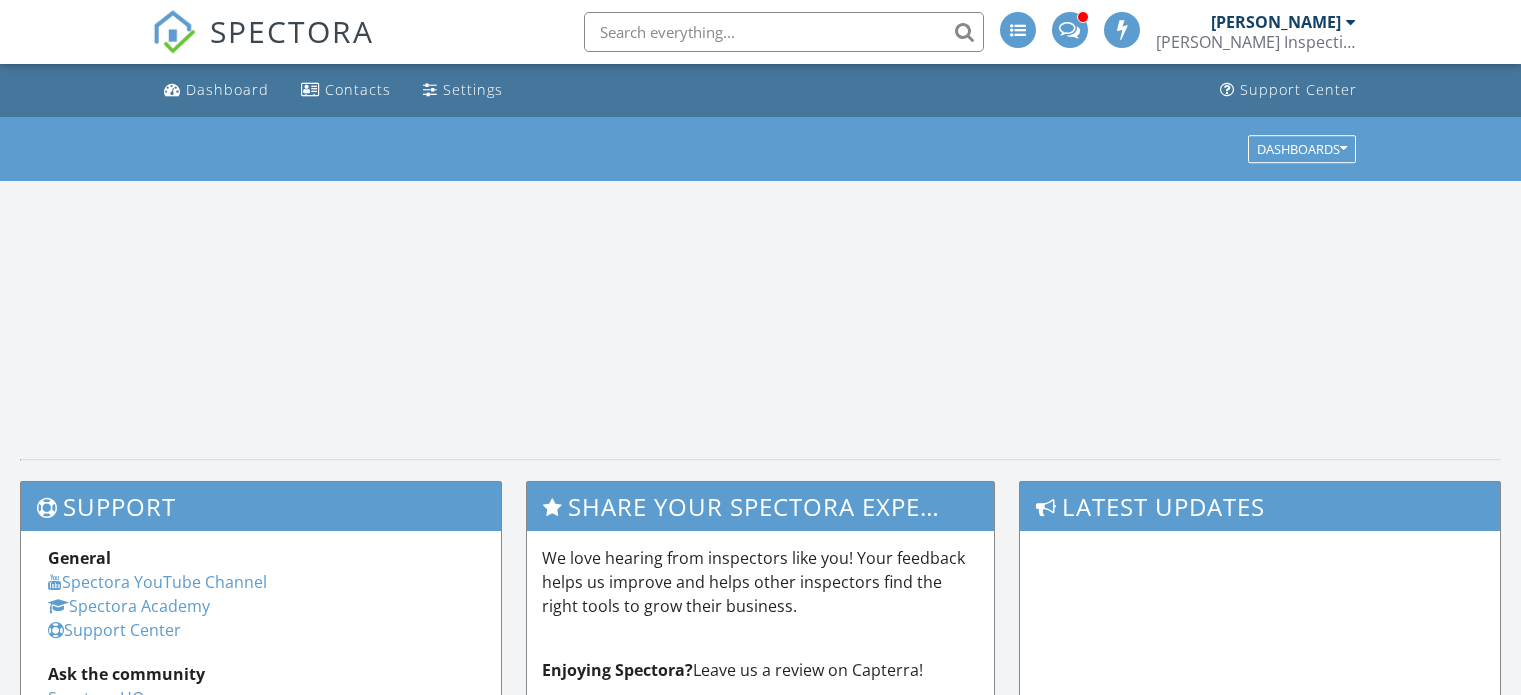 scroll, scrollTop: 0, scrollLeft: 0, axis: both 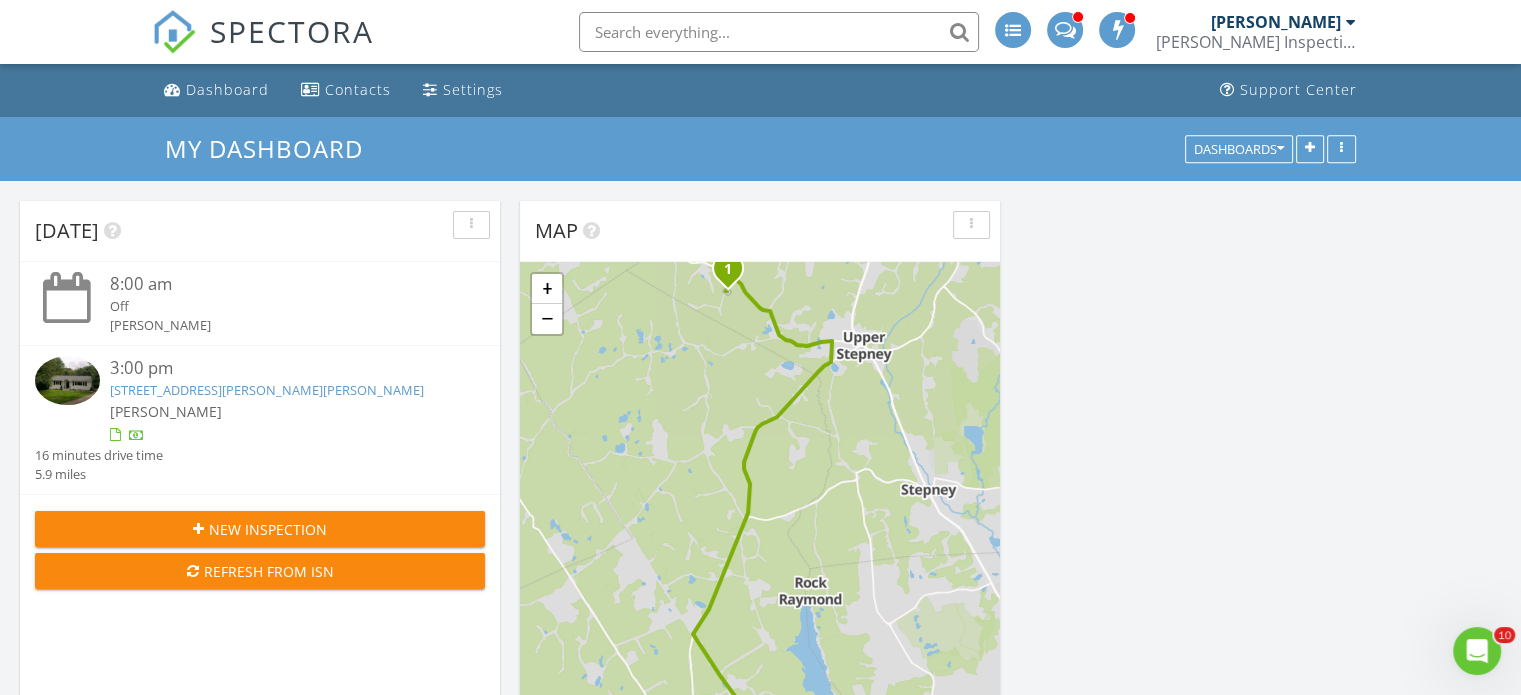 click on "[STREET_ADDRESS][PERSON_NAME][PERSON_NAME]" at bounding box center (267, 390) 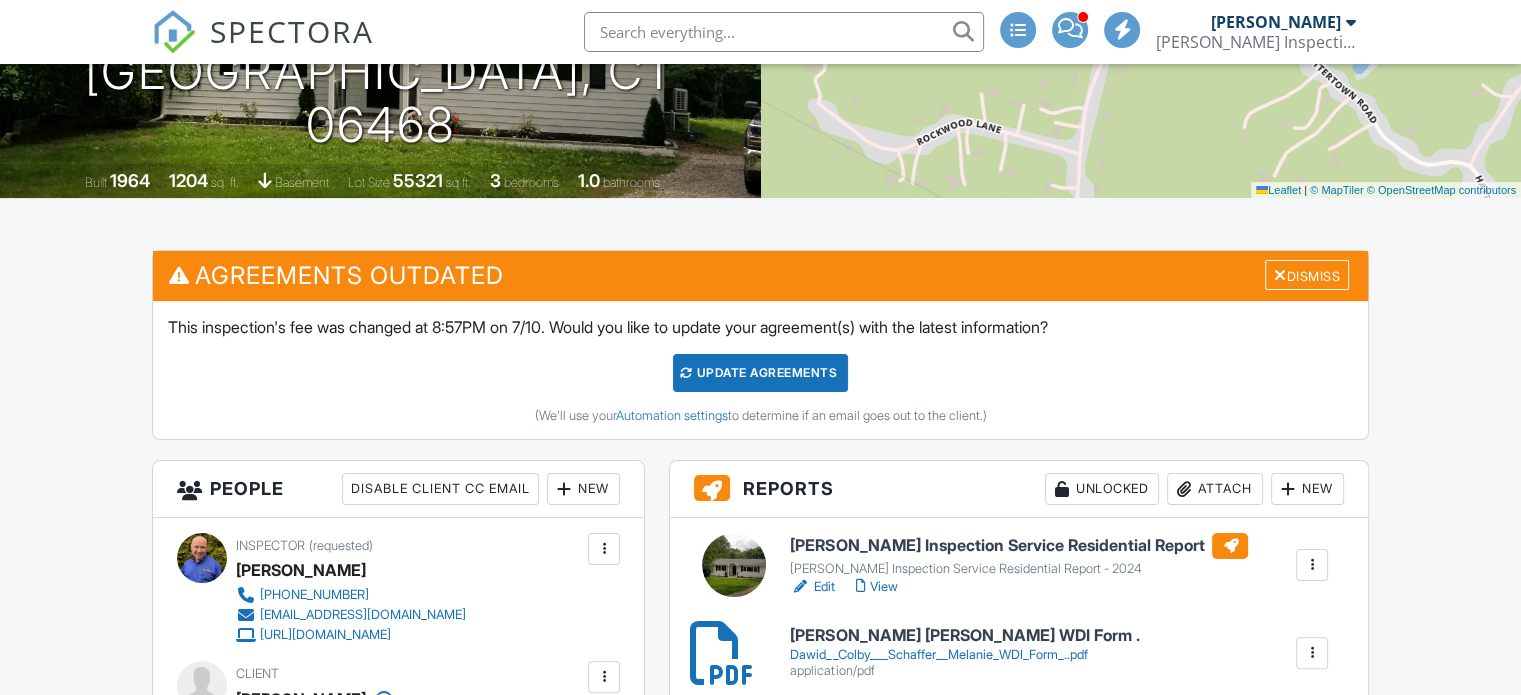 scroll, scrollTop: 400, scrollLeft: 0, axis: vertical 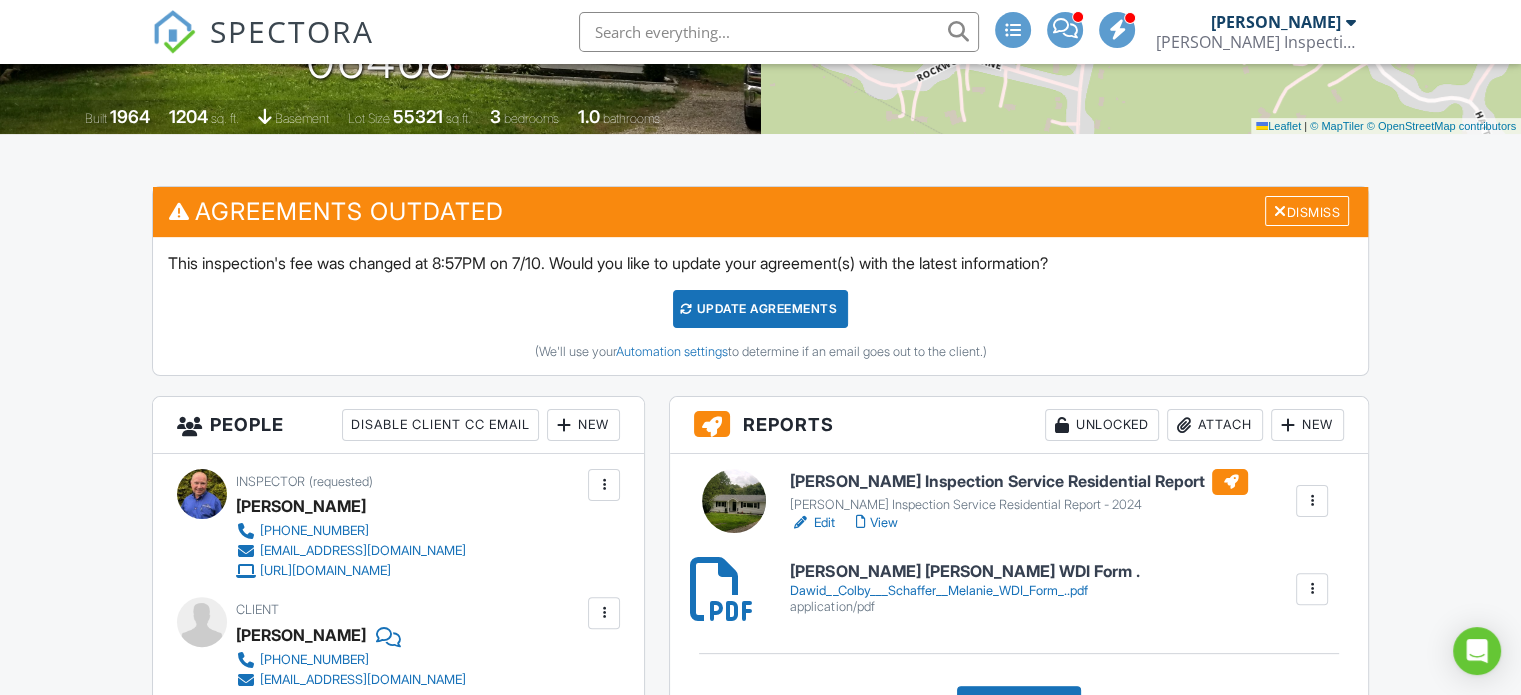 click on "Schaefer Inspection Service Residential Report" at bounding box center (1019, 482) 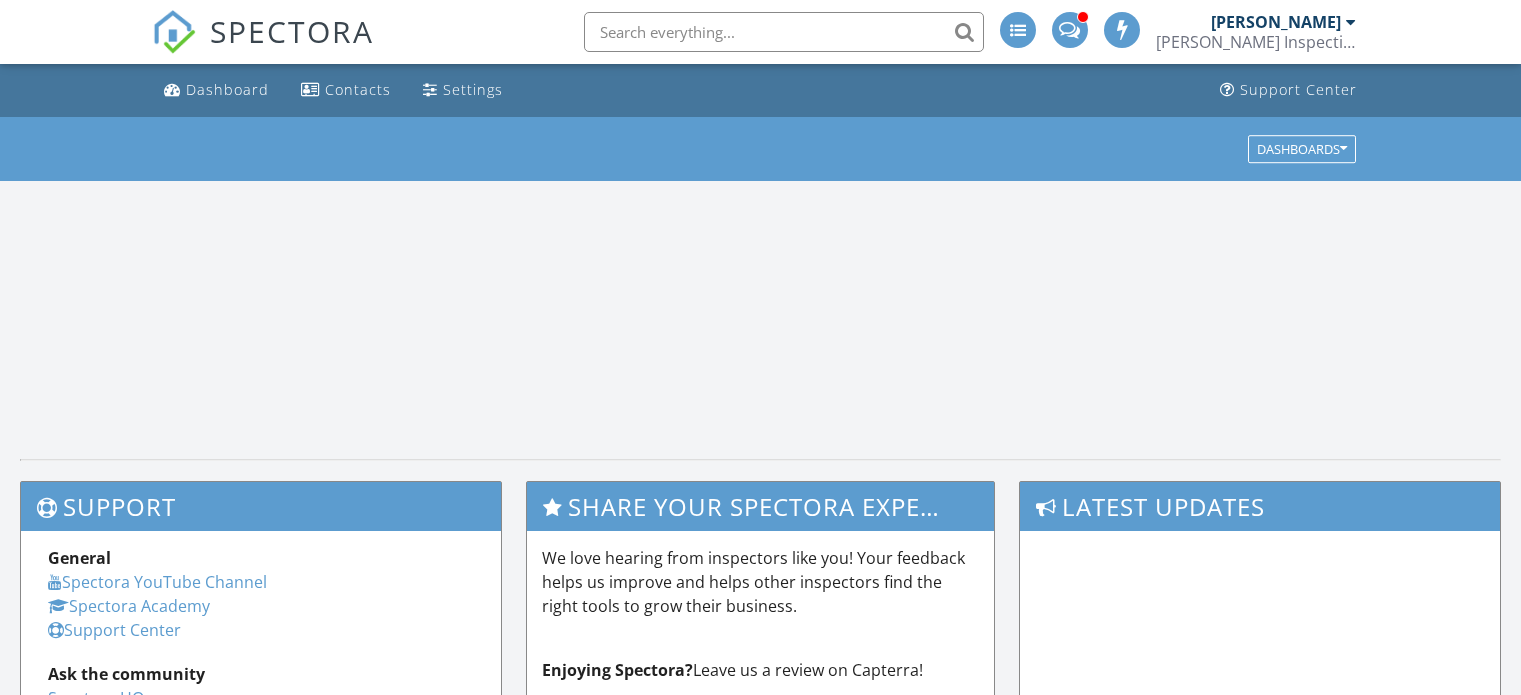 scroll, scrollTop: 0, scrollLeft: 0, axis: both 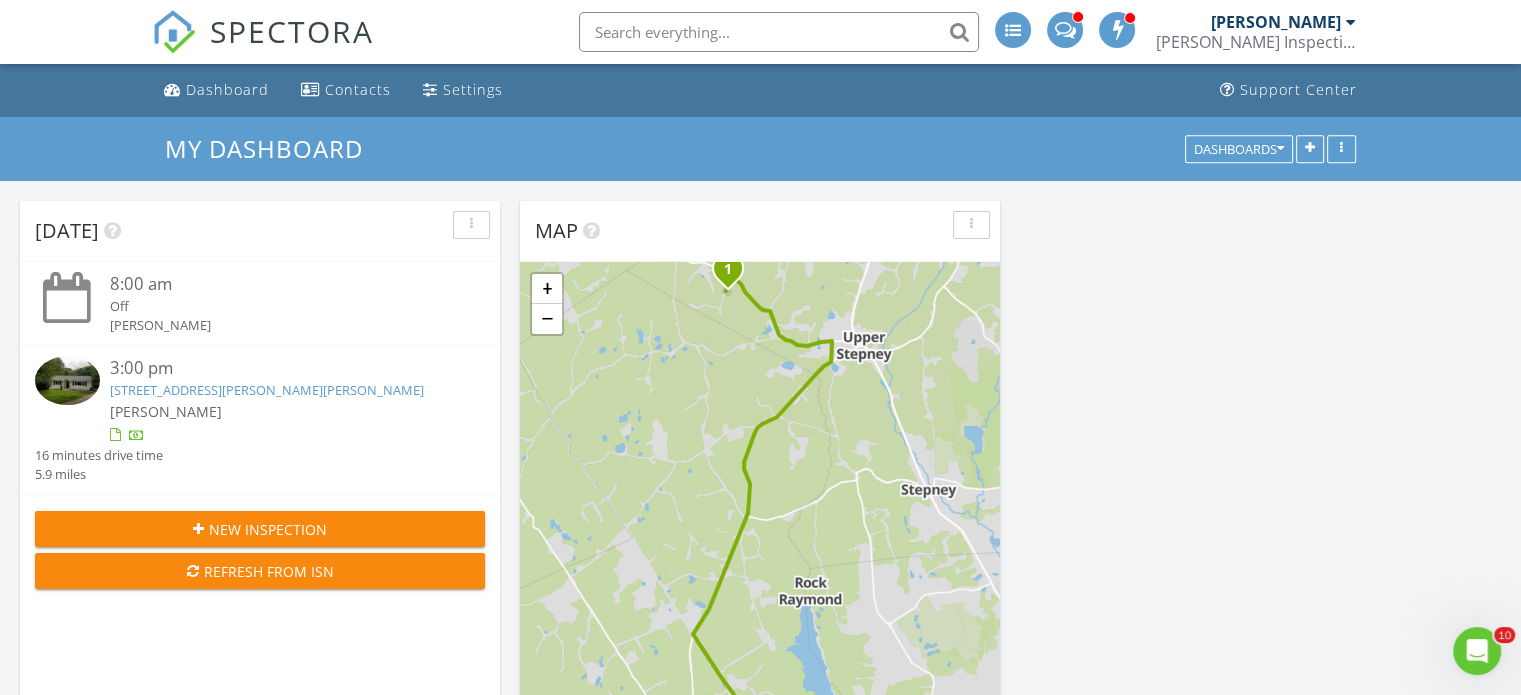 click on "[STREET_ADDRESS][PERSON_NAME][PERSON_NAME]" at bounding box center [267, 390] 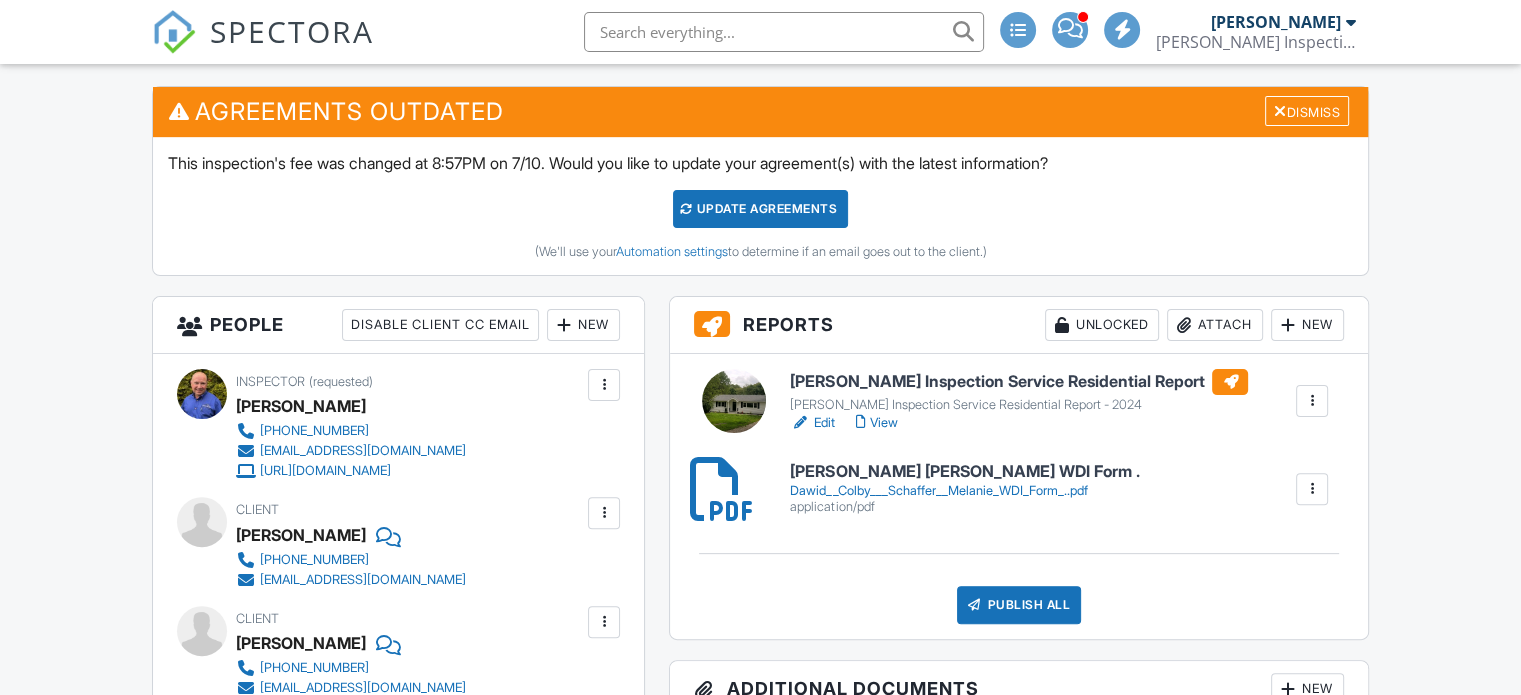 scroll, scrollTop: 500, scrollLeft: 0, axis: vertical 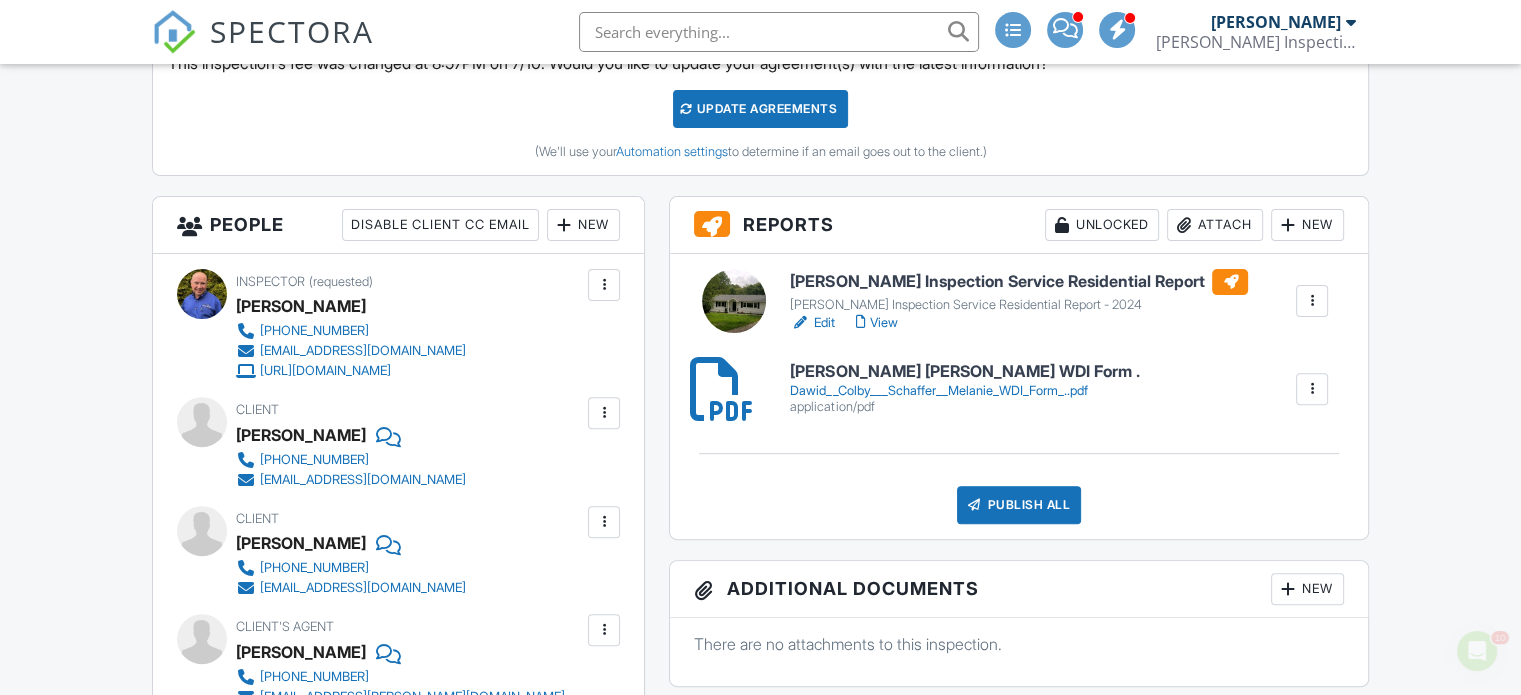 click on "Schaefer Inspection Service Residential Report" at bounding box center [1019, 282] 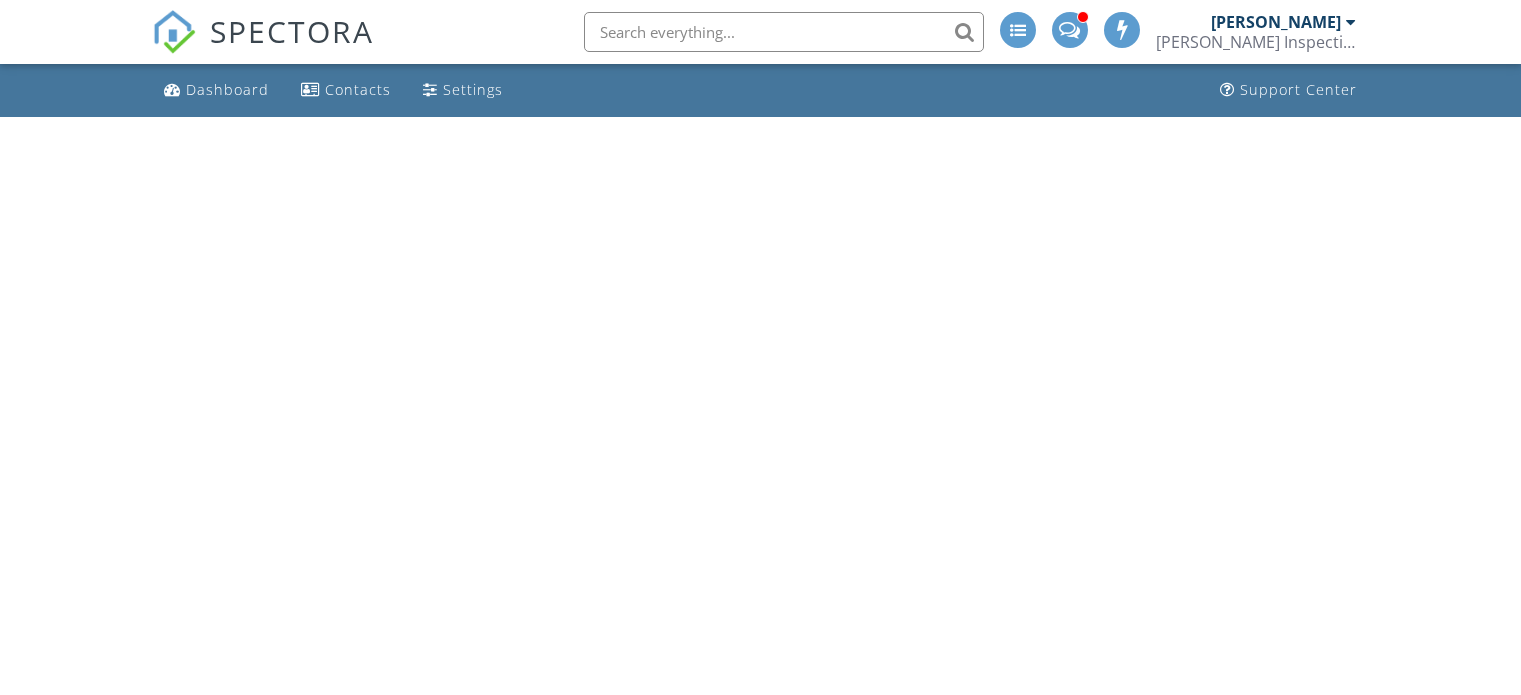 scroll, scrollTop: 0, scrollLeft: 0, axis: both 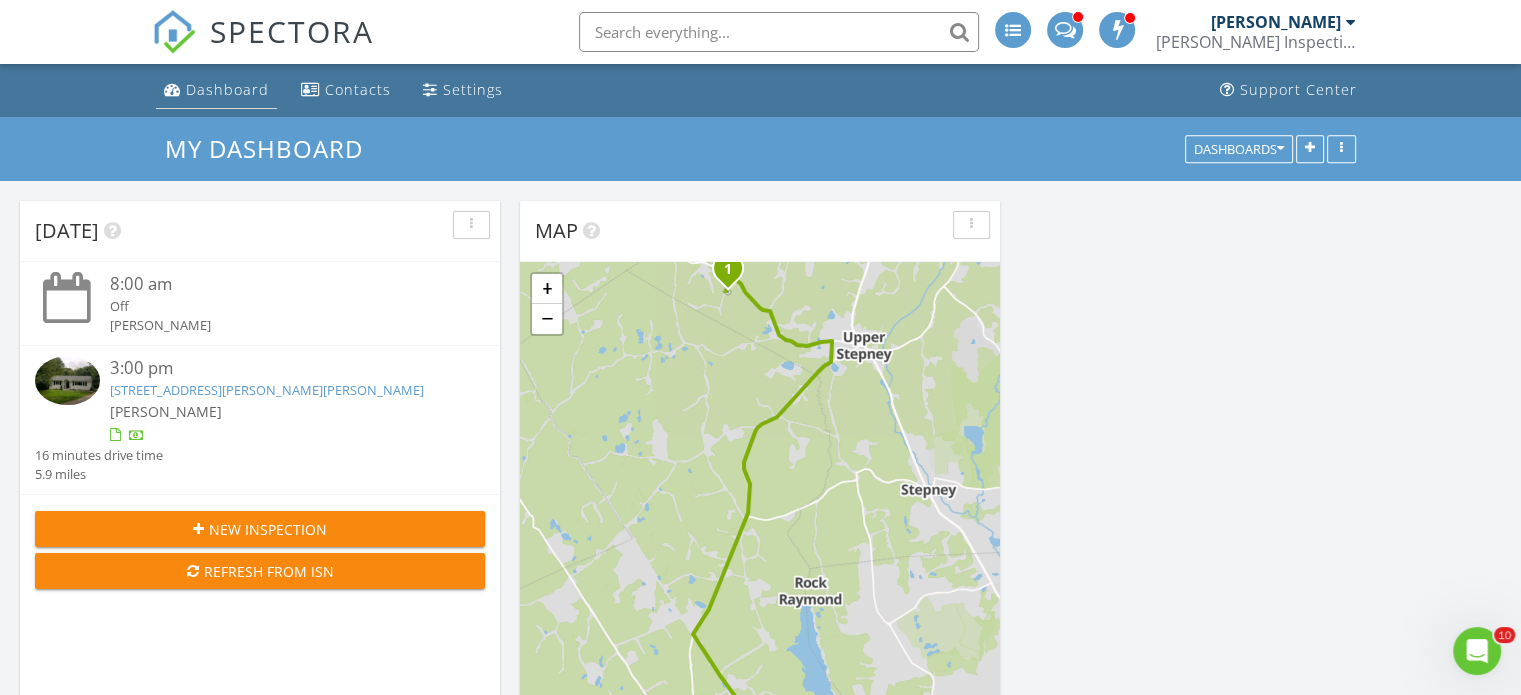 click on "Dashboard" at bounding box center (227, 89) 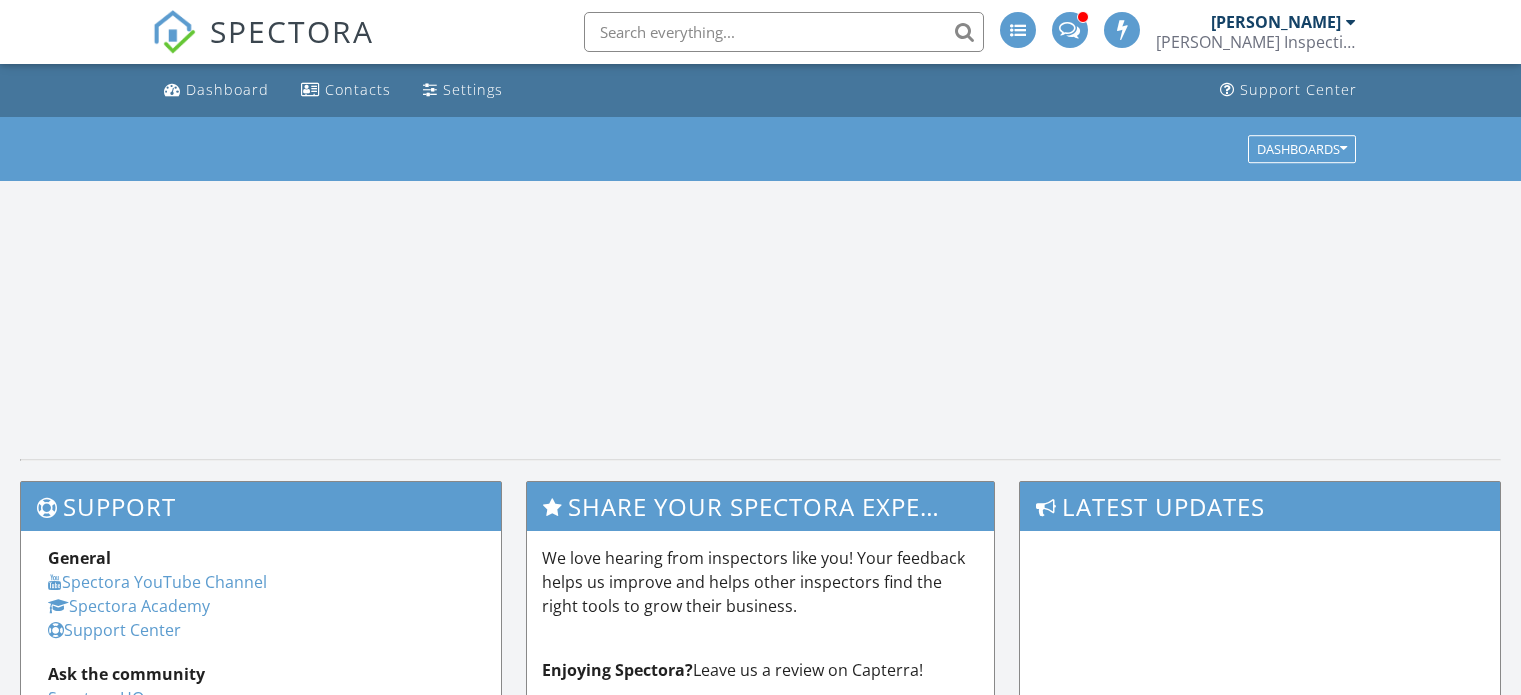 scroll, scrollTop: 0, scrollLeft: 0, axis: both 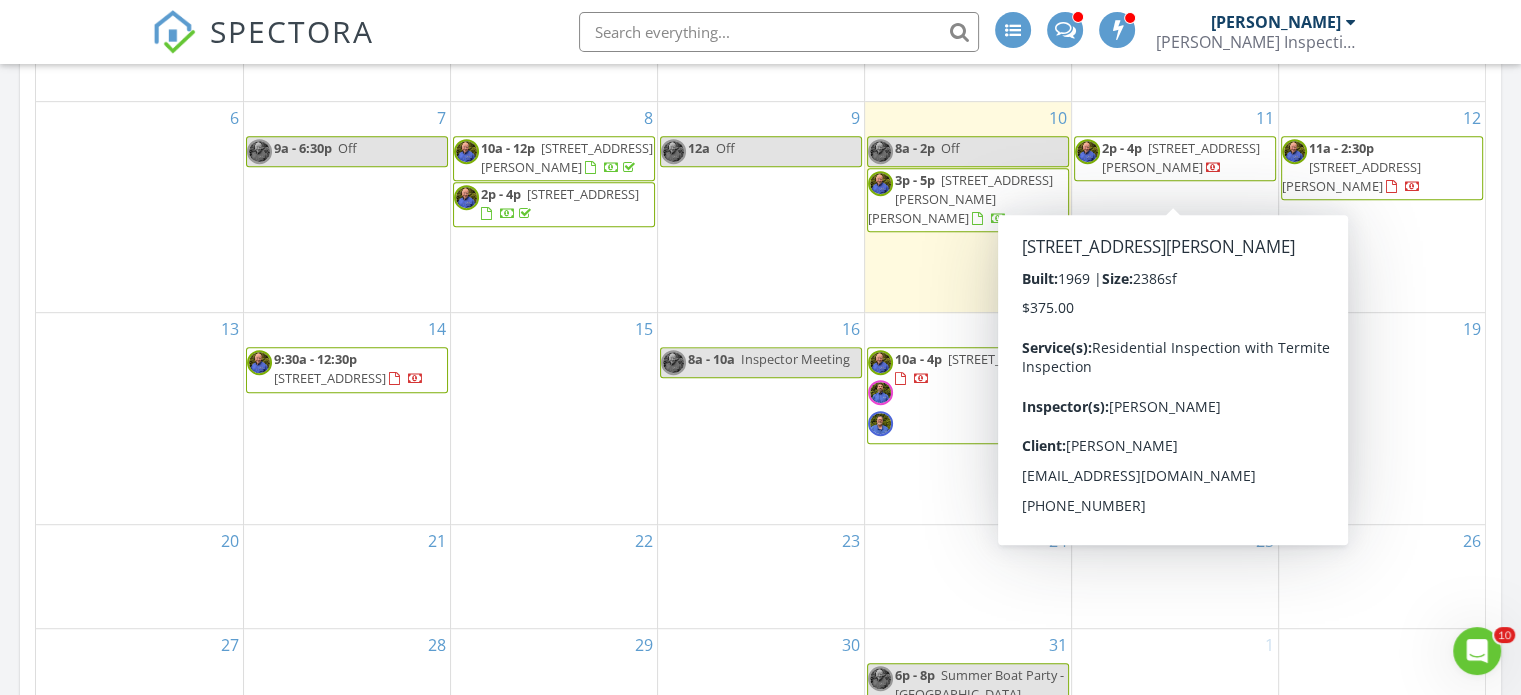 click on "2p - 4p
63 Marion Dr, North Haven 06473" at bounding box center [1181, 157] 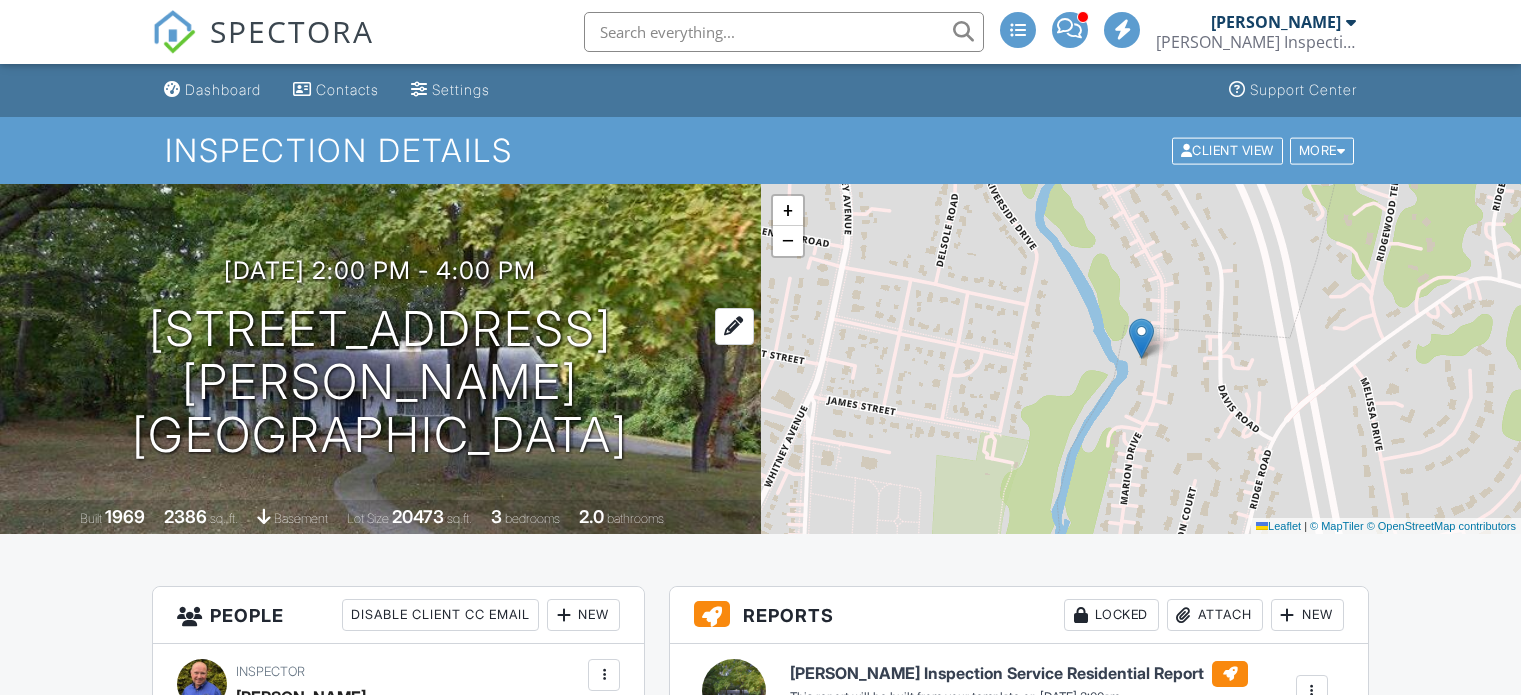 click on "63 Marion Dr
North Haven, CT 06473" at bounding box center (380, 382) 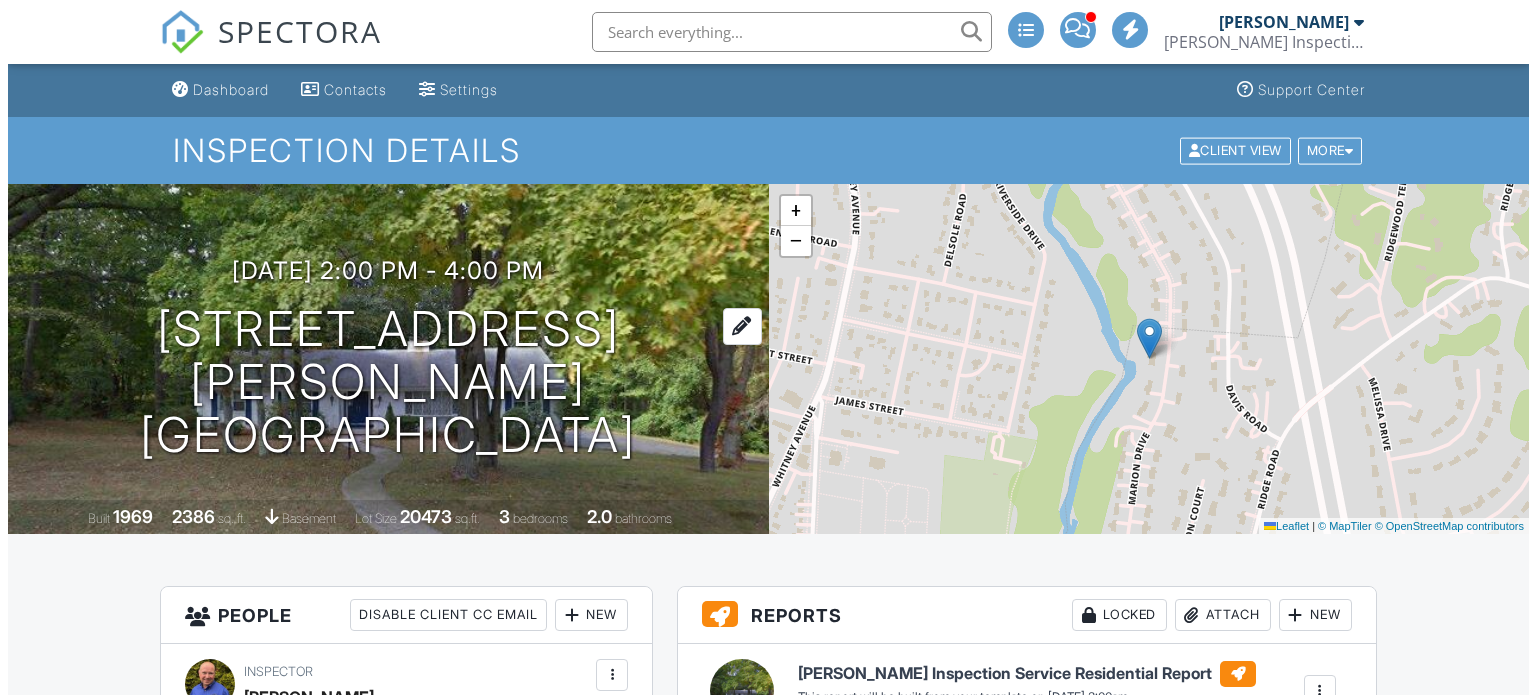 scroll, scrollTop: 0, scrollLeft: 0, axis: both 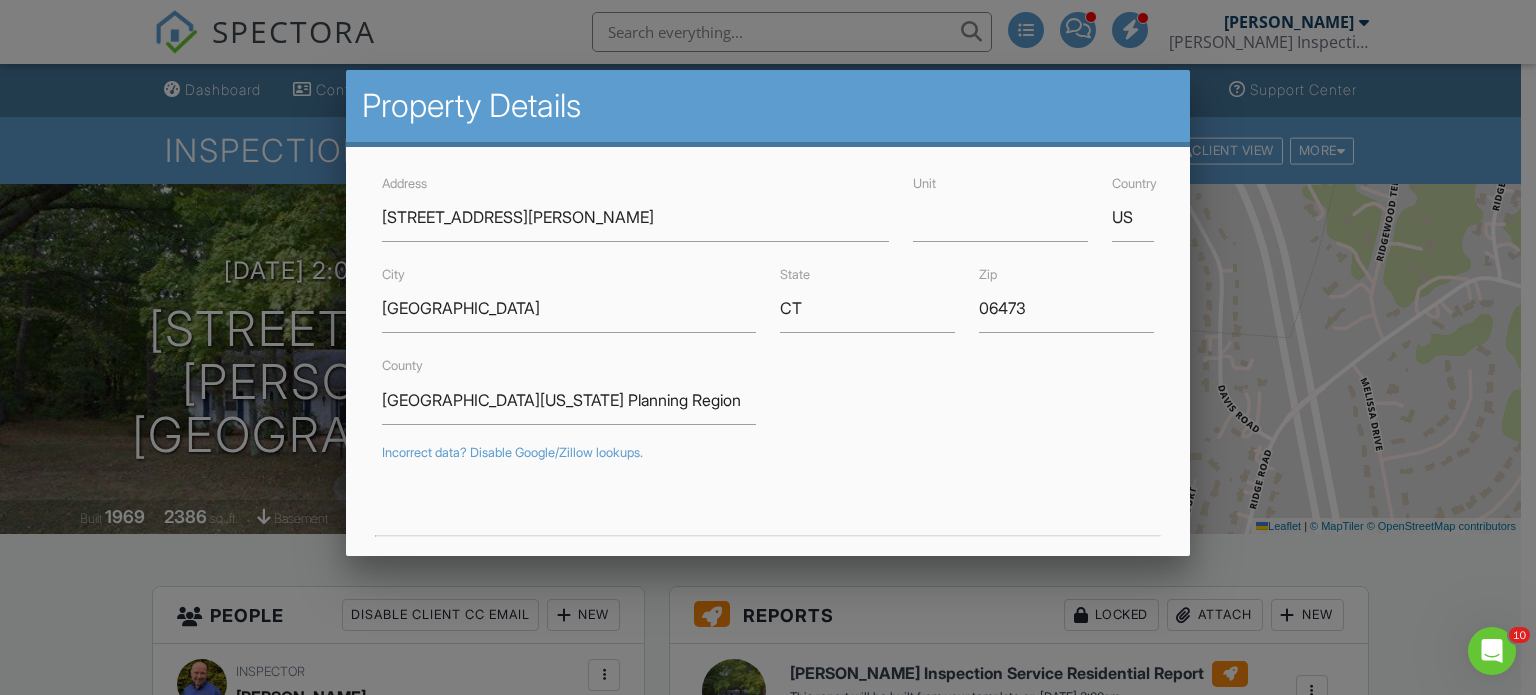 click at bounding box center (768, 334) 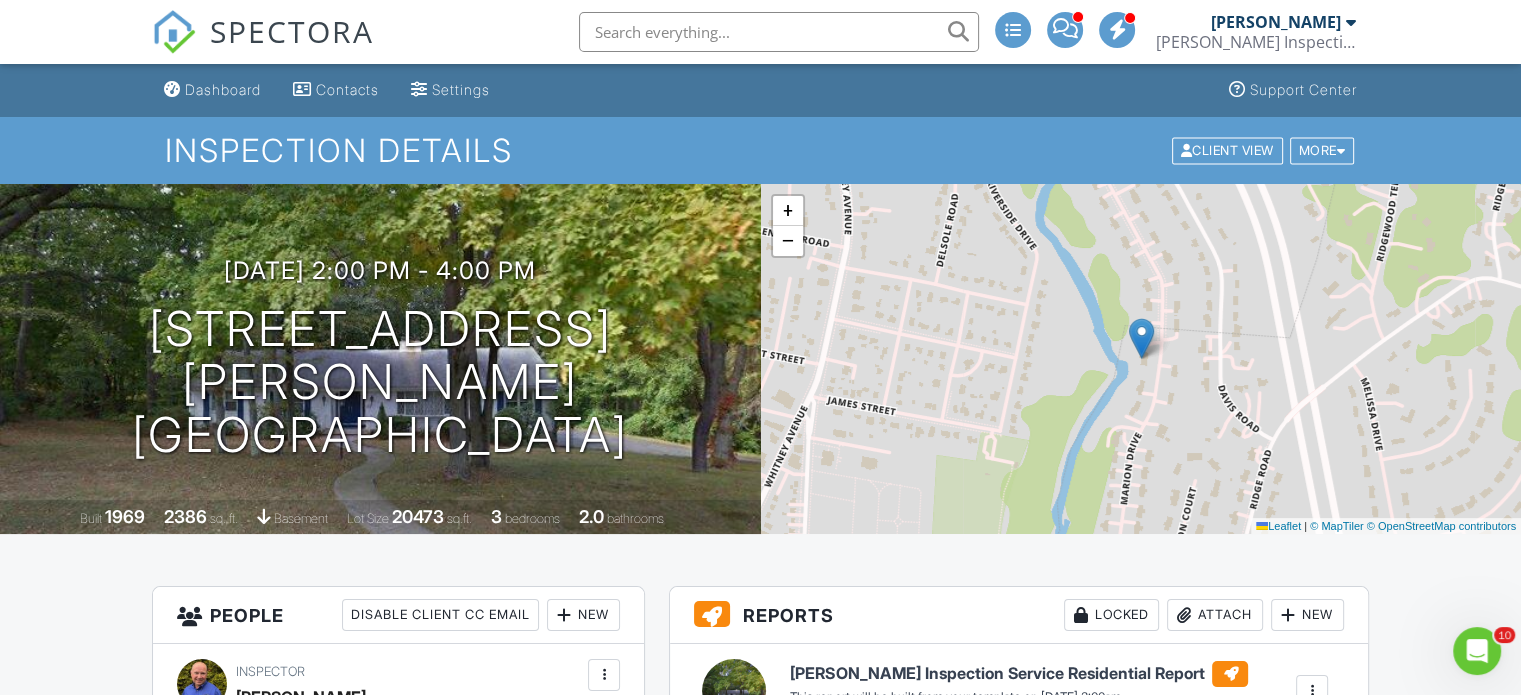 click on "Inspection Details
Client View
More
Property Details
Reschedule
Reorder / Copy
Share
Cancel
Delete
Print Order
Convert to V9
Disable Pass on CC Fees" at bounding box center (760, 150) 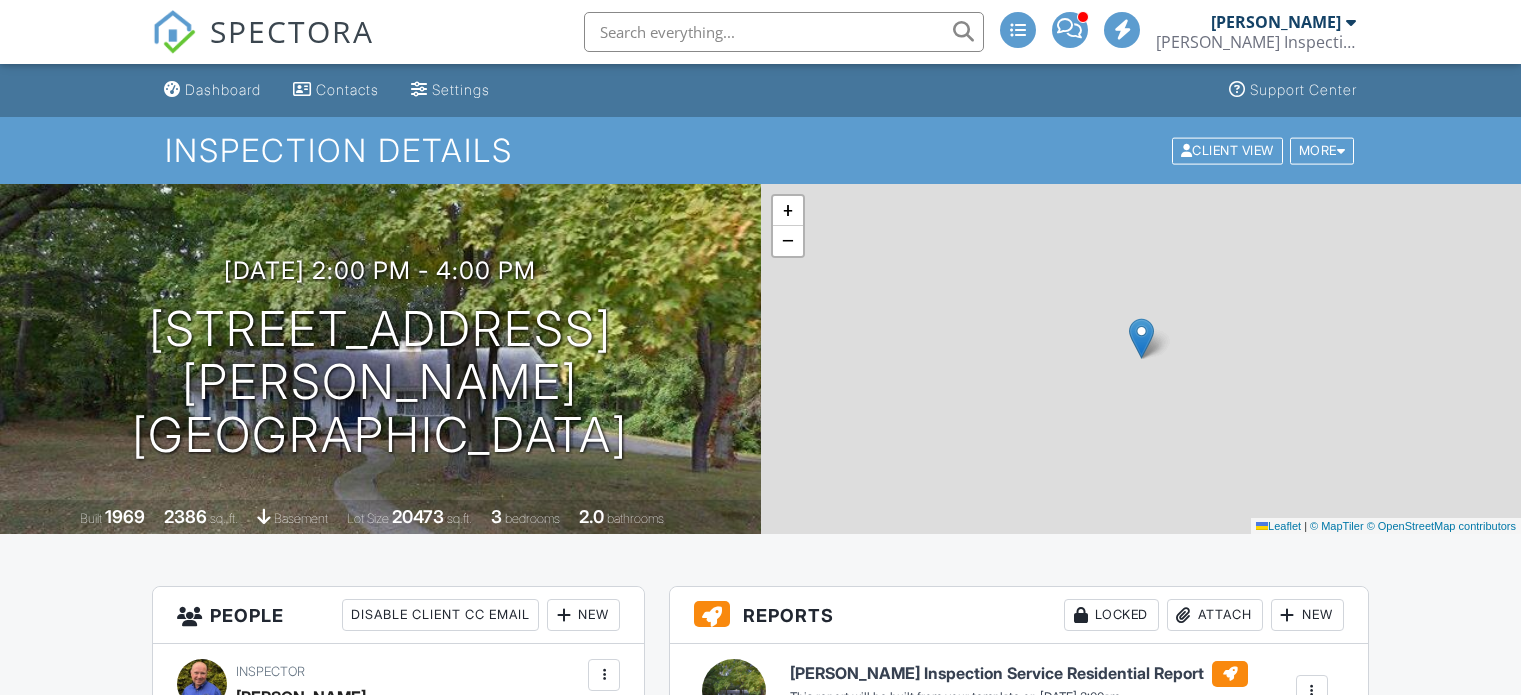 scroll, scrollTop: 0, scrollLeft: 0, axis: both 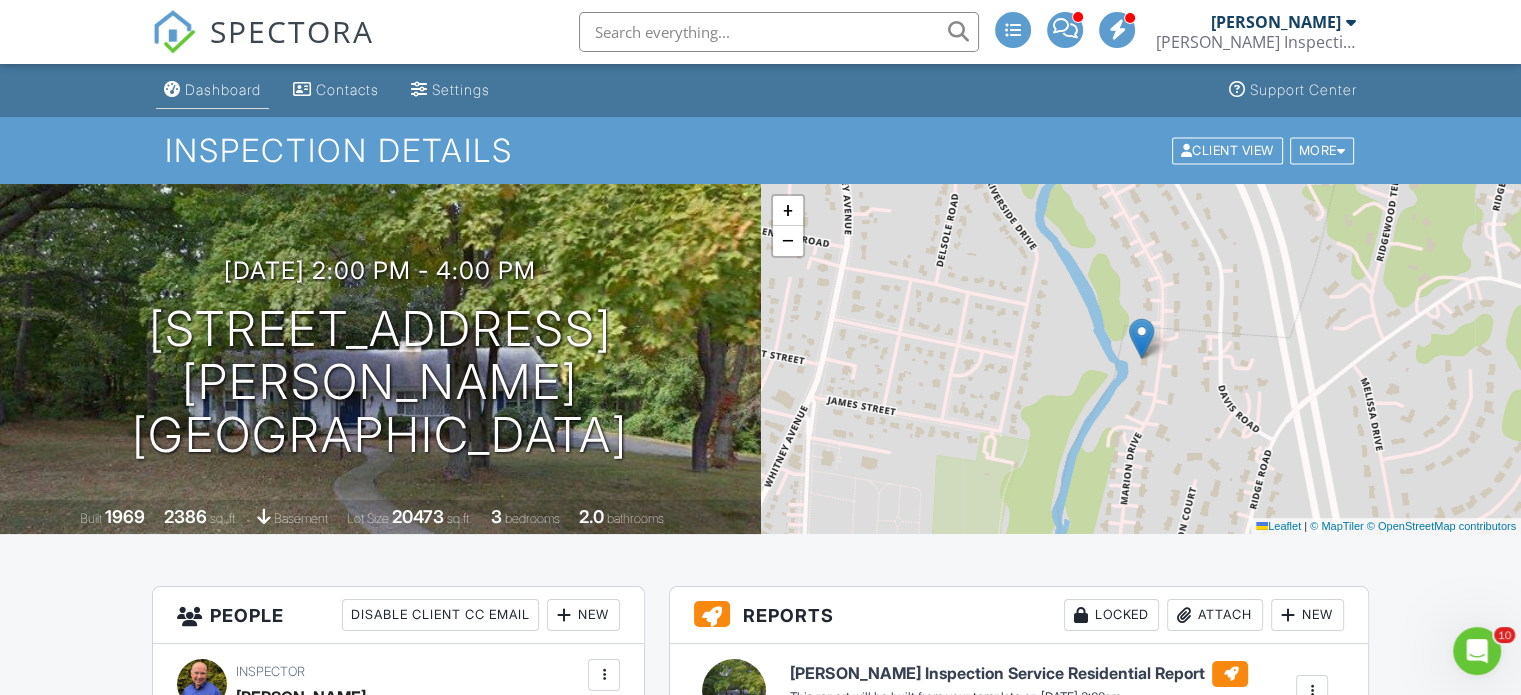 click on "Dashboard" at bounding box center (223, 89) 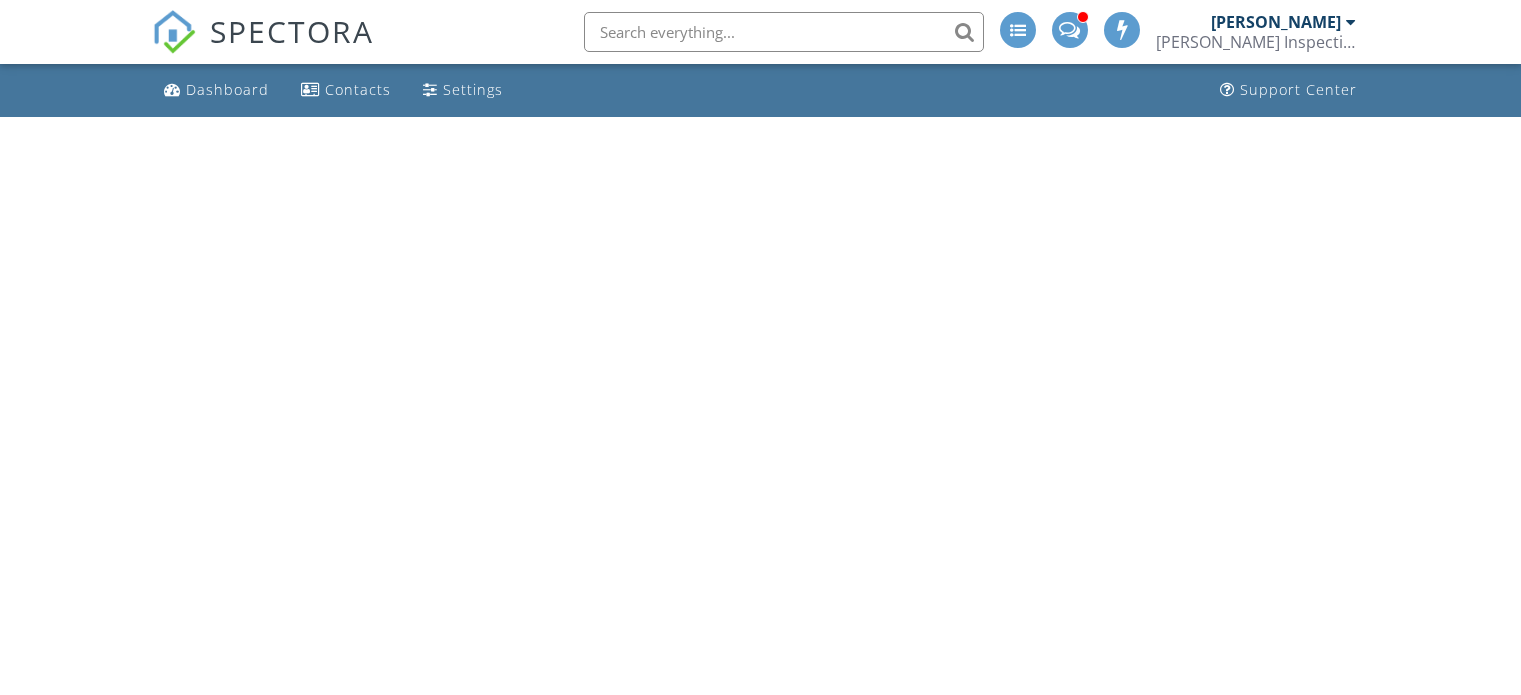 scroll, scrollTop: 0, scrollLeft: 0, axis: both 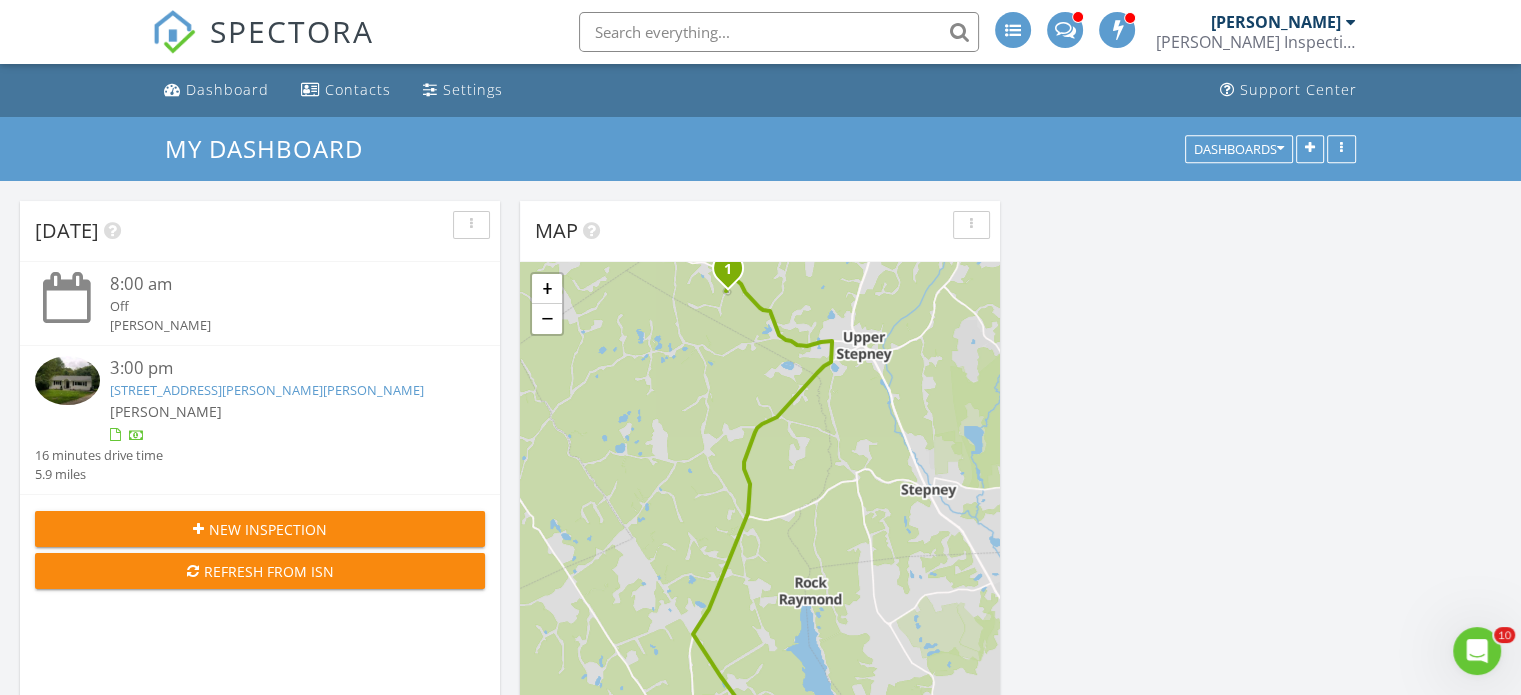 click on "33 Williams Rd, Monroe, CT 06468" at bounding box center (267, 390) 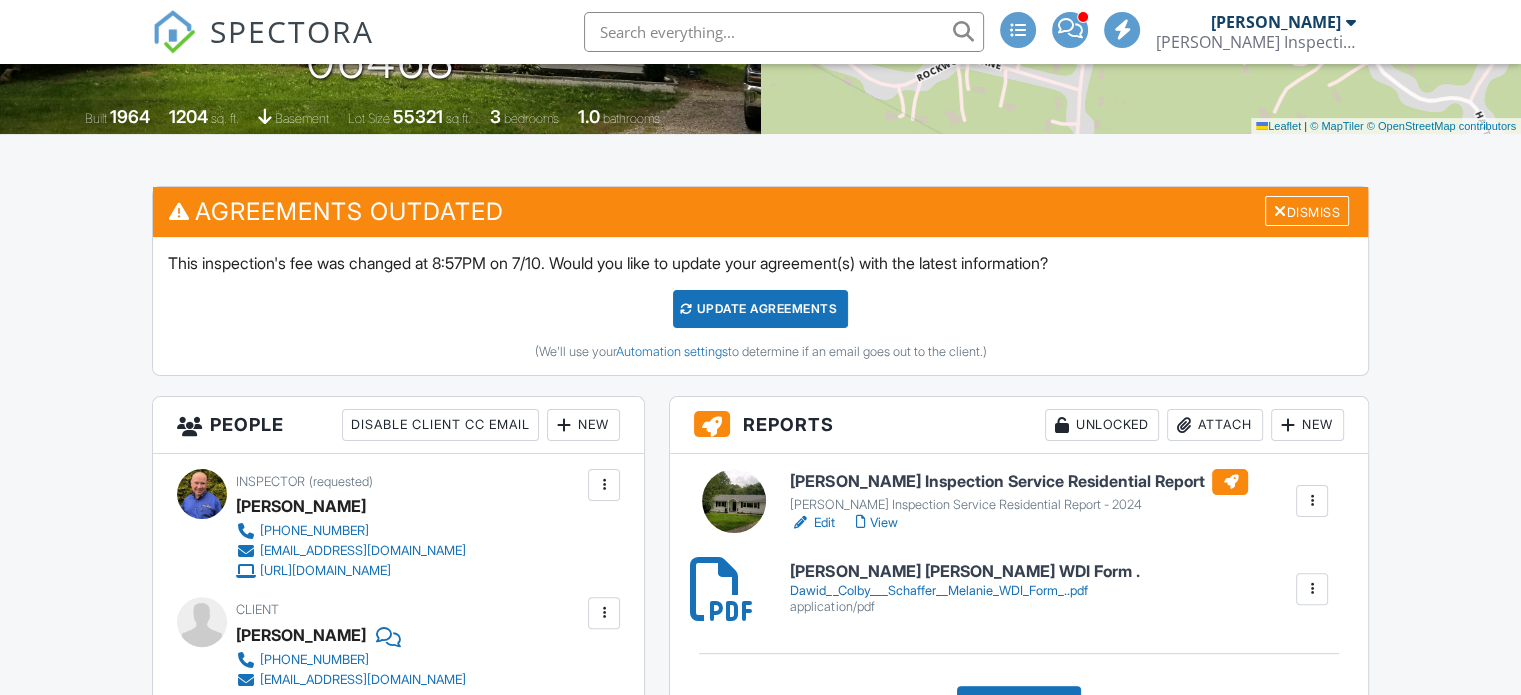 scroll, scrollTop: 400, scrollLeft: 0, axis: vertical 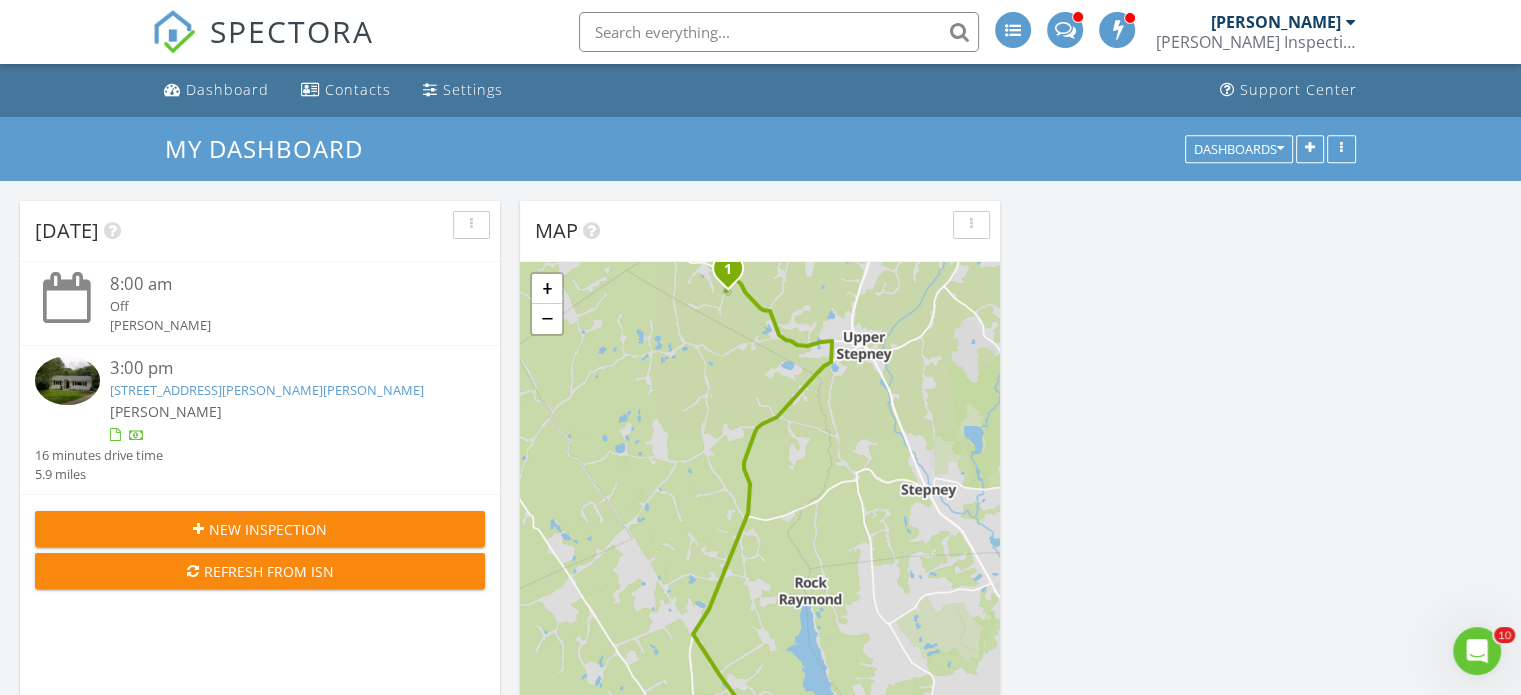 click on "33 Williams Rd, Monroe, CT 06468" at bounding box center (267, 390) 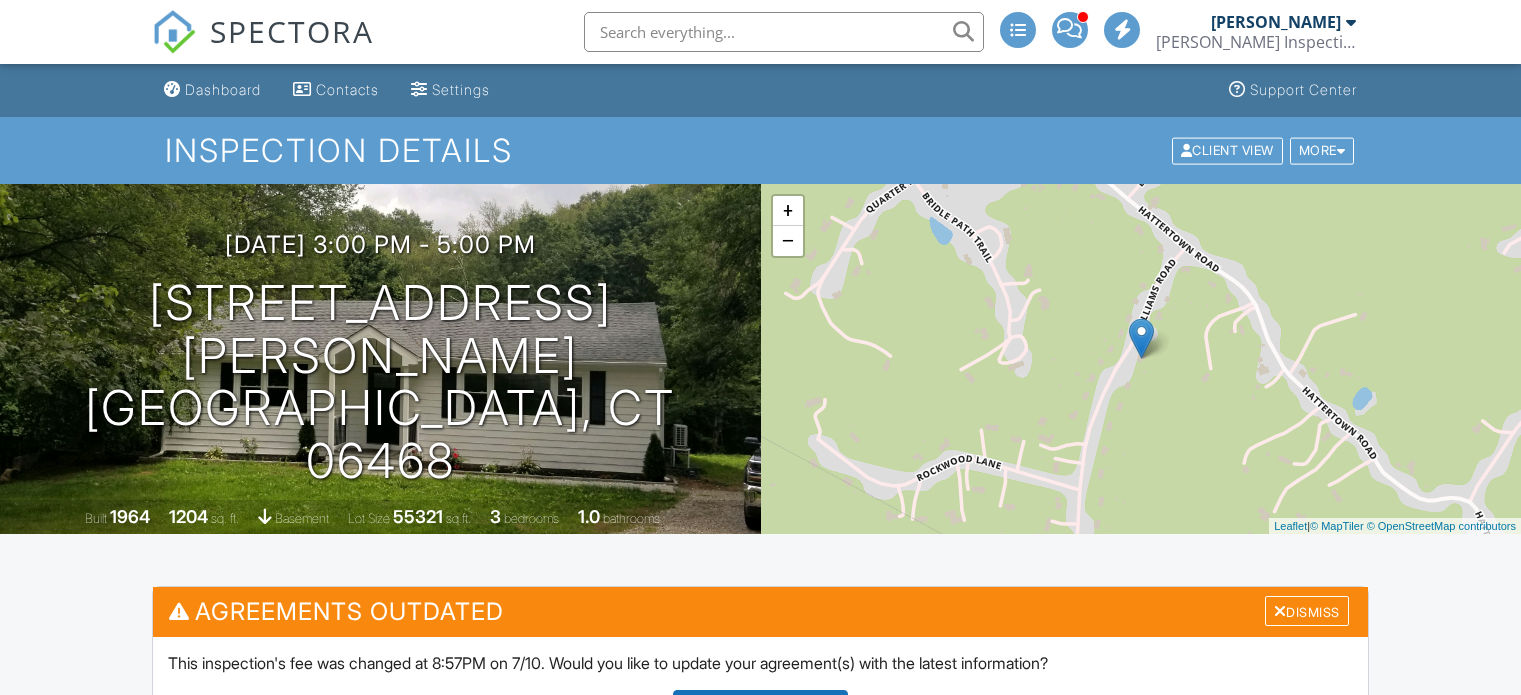scroll, scrollTop: 400, scrollLeft: 0, axis: vertical 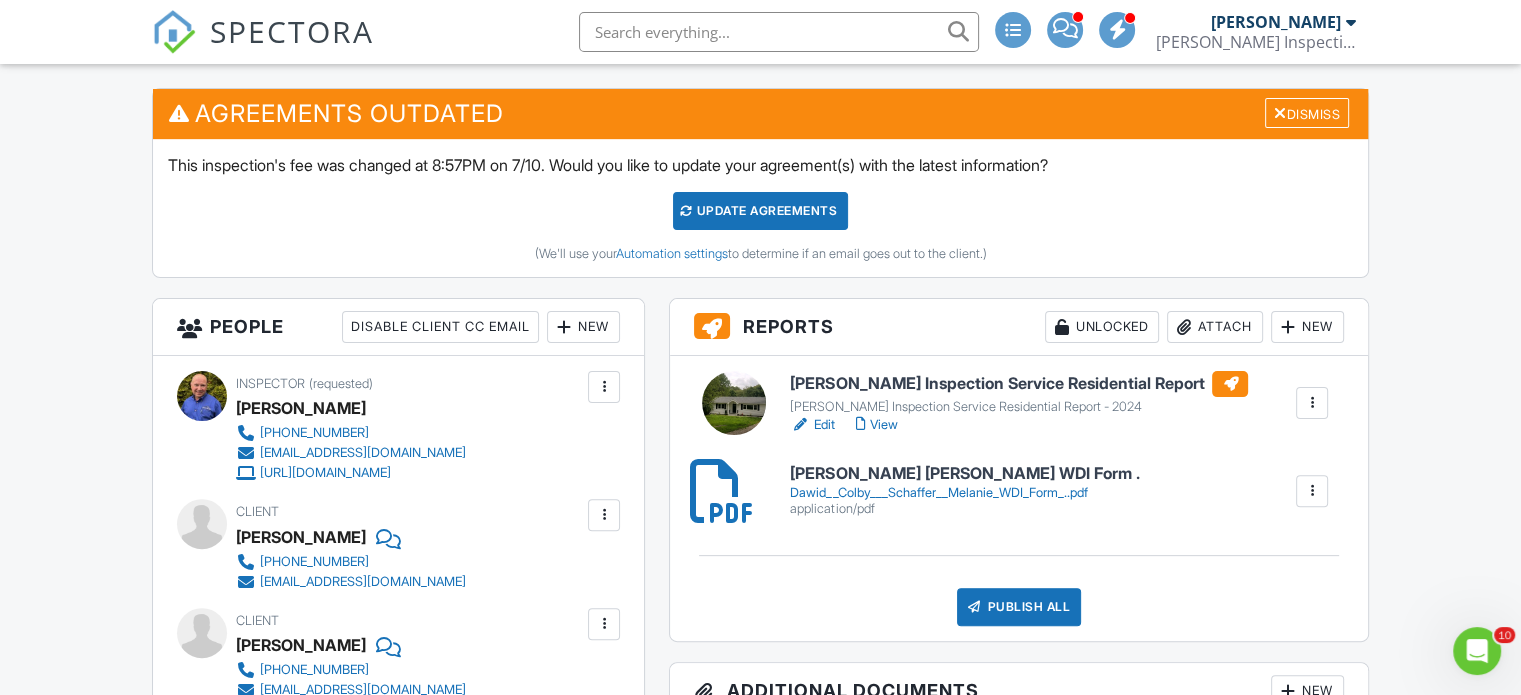click on "Schaefer Inspection Service Residential Report" at bounding box center (1019, 384) 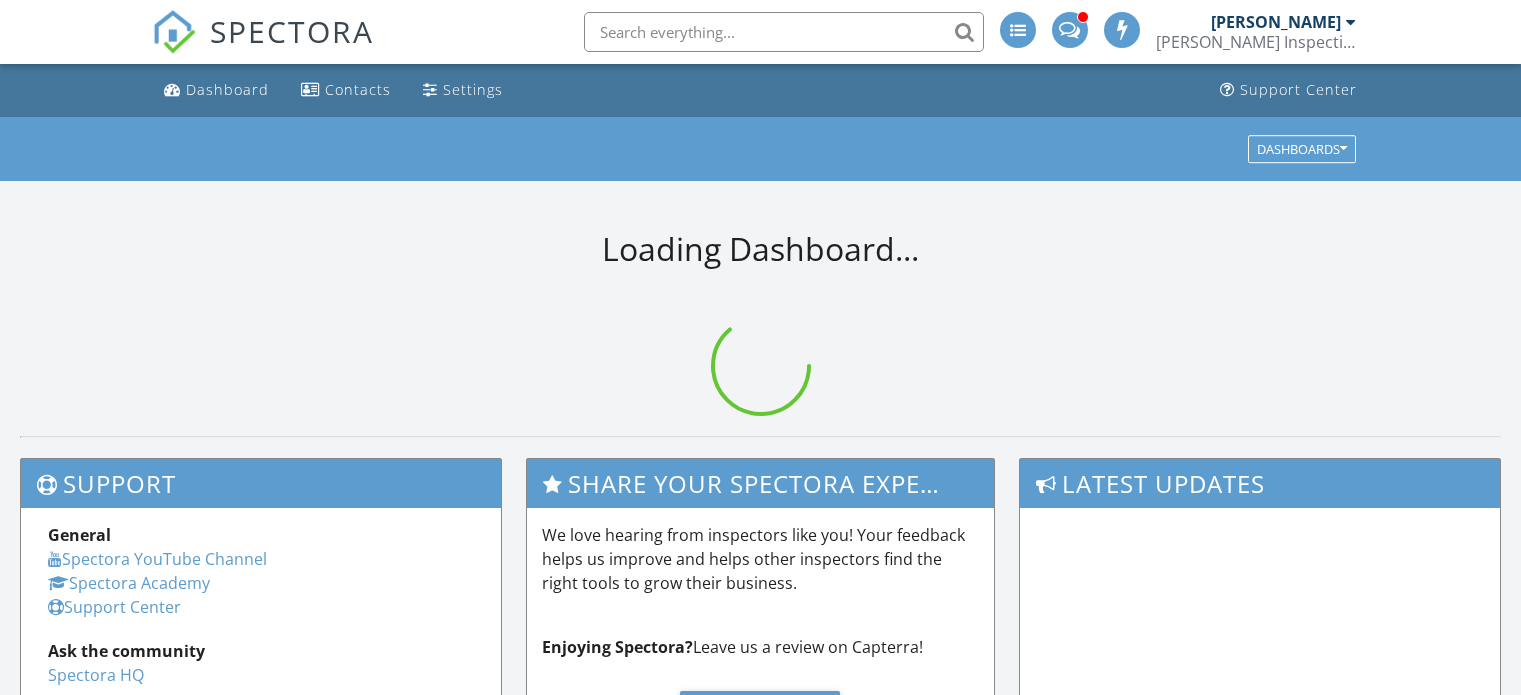 scroll, scrollTop: 0, scrollLeft: 0, axis: both 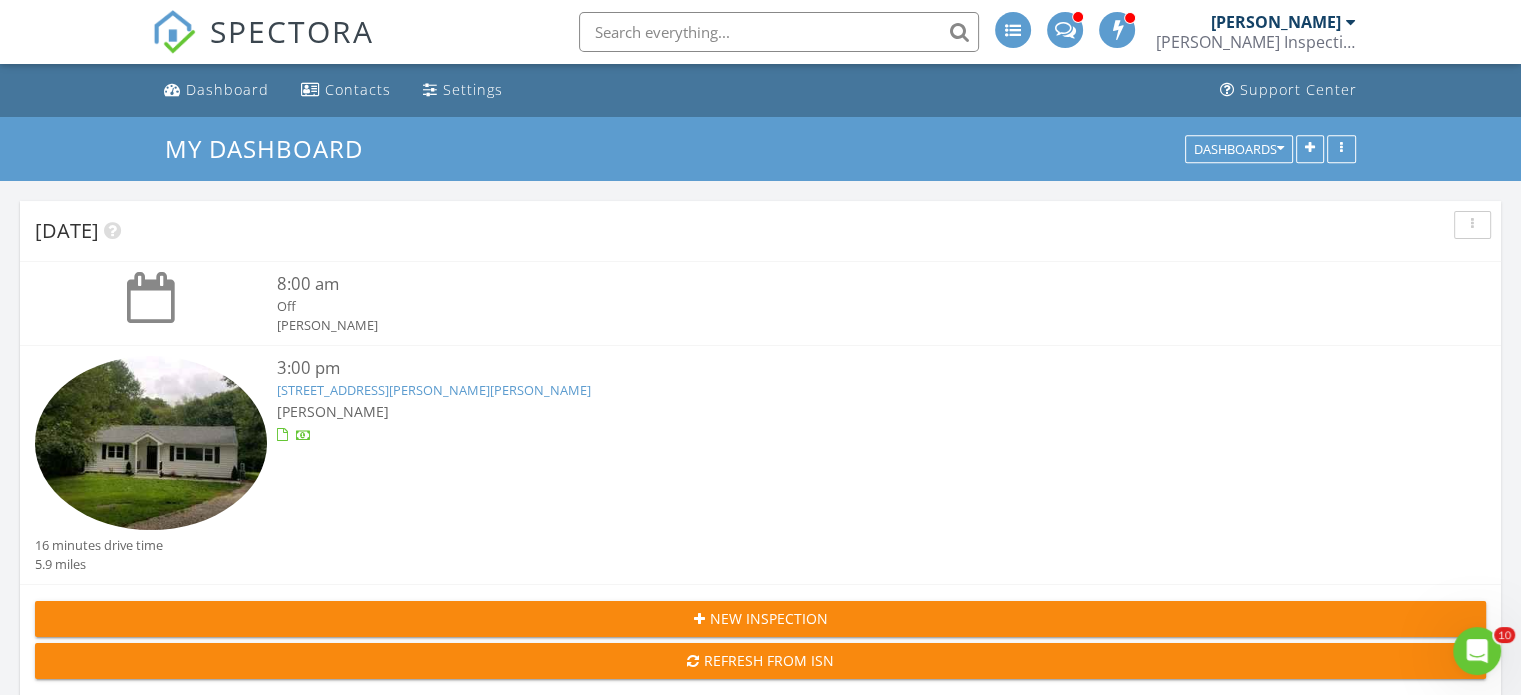 click on "33 Williams Rd, Monroe, CT 06468" at bounding box center [434, 390] 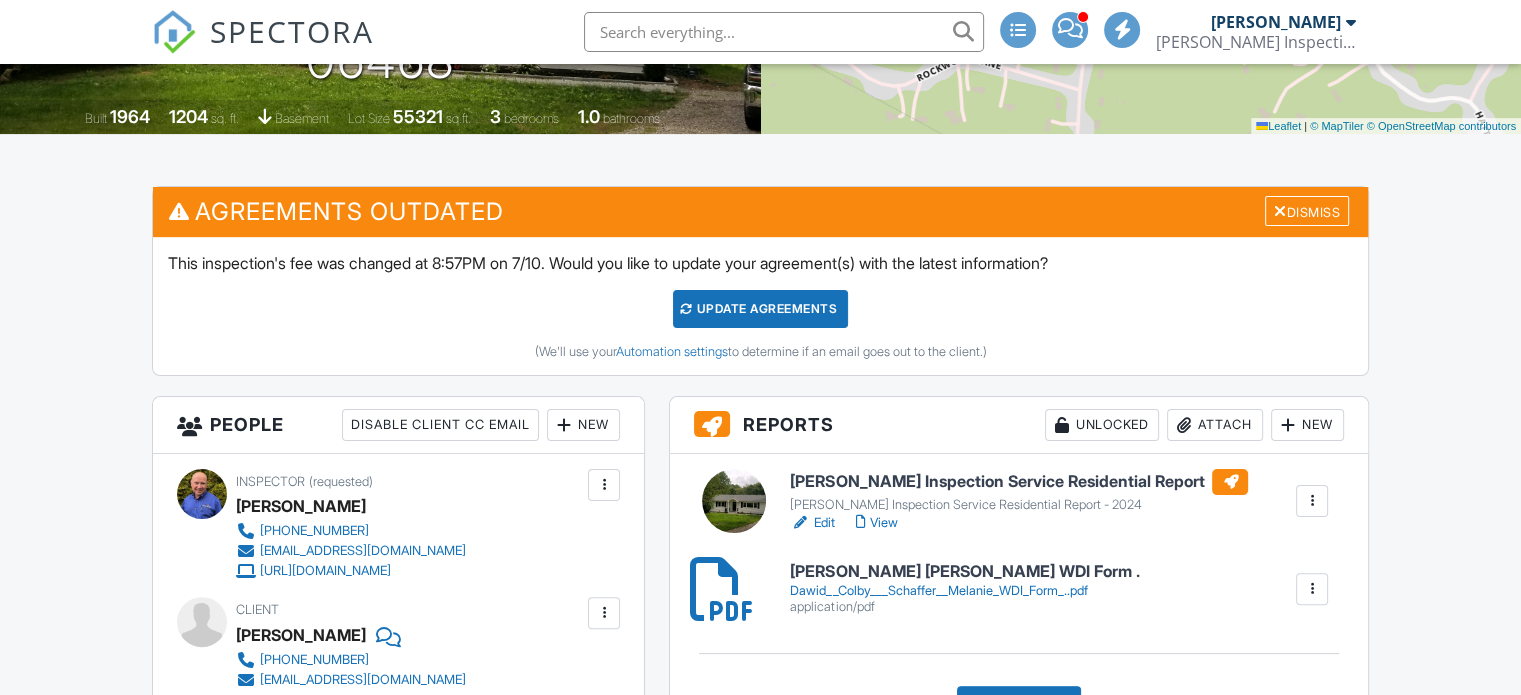 scroll, scrollTop: 400, scrollLeft: 0, axis: vertical 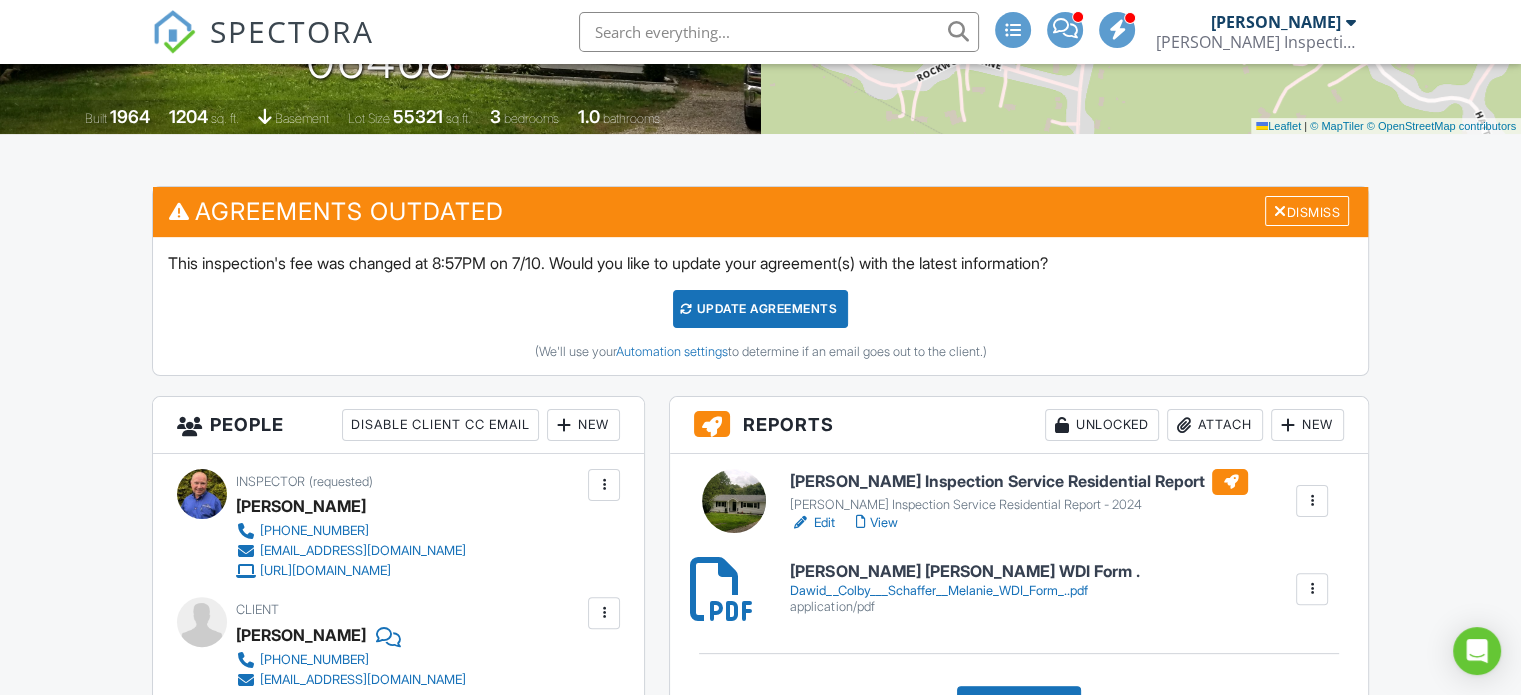 click on "Schaefer Inspection Service Residential Report" at bounding box center [1019, 482] 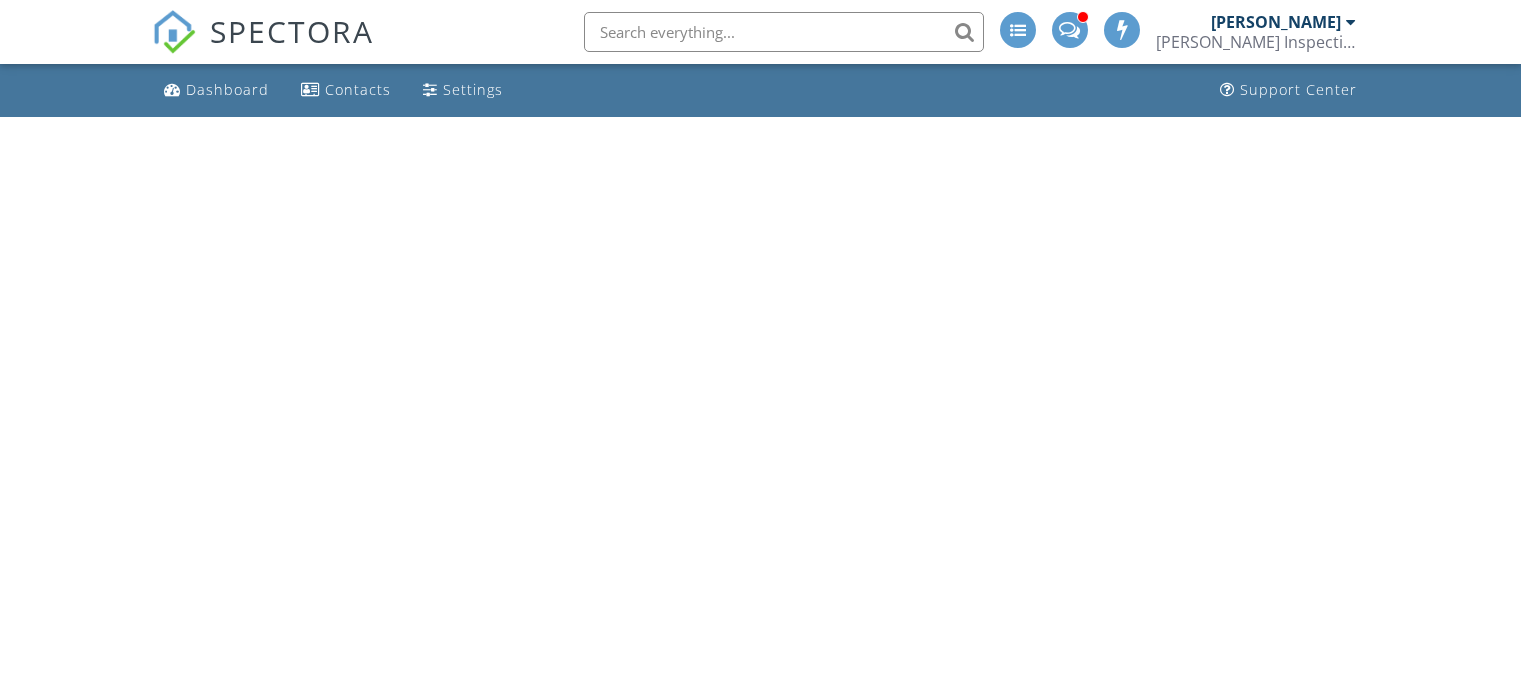 scroll, scrollTop: 0, scrollLeft: 0, axis: both 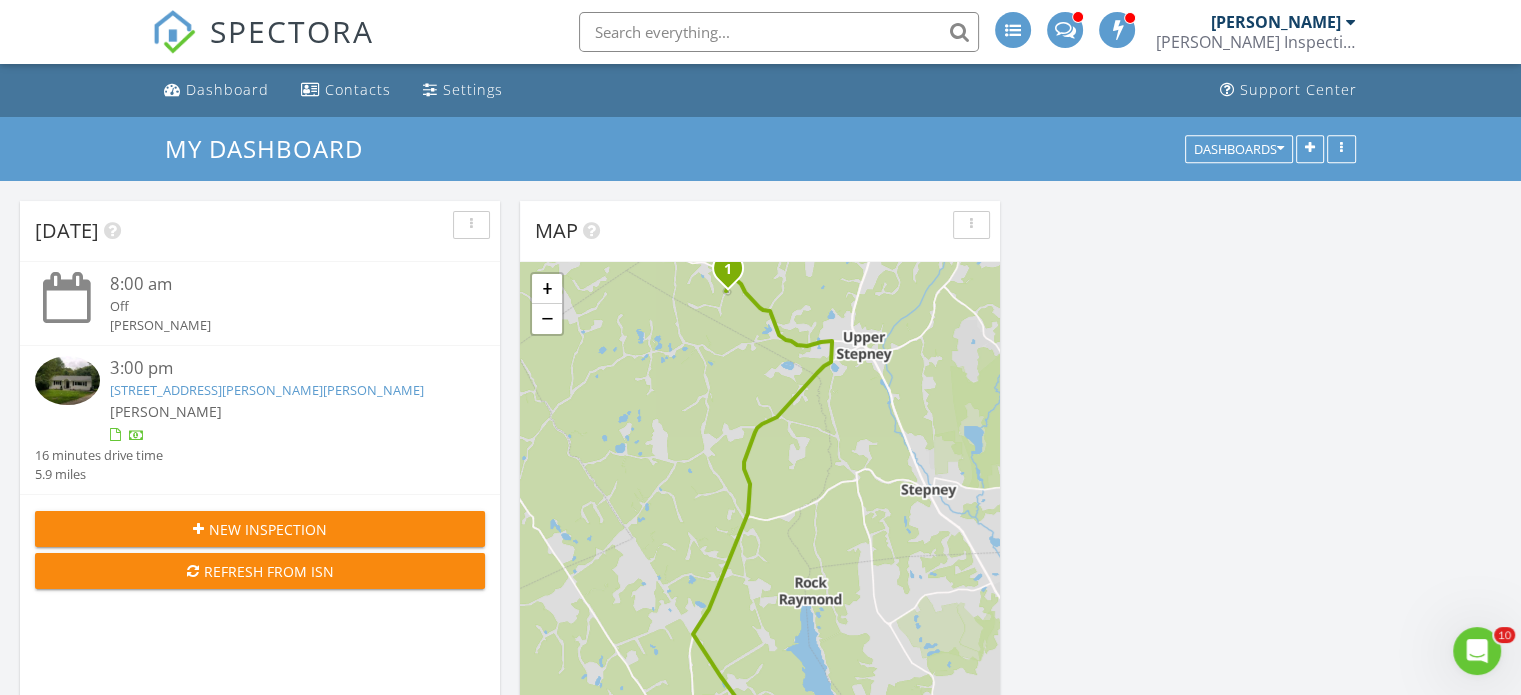 click on "[STREET_ADDRESS][PERSON_NAME][PERSON_NAME]" at bounding box center (267, 390) 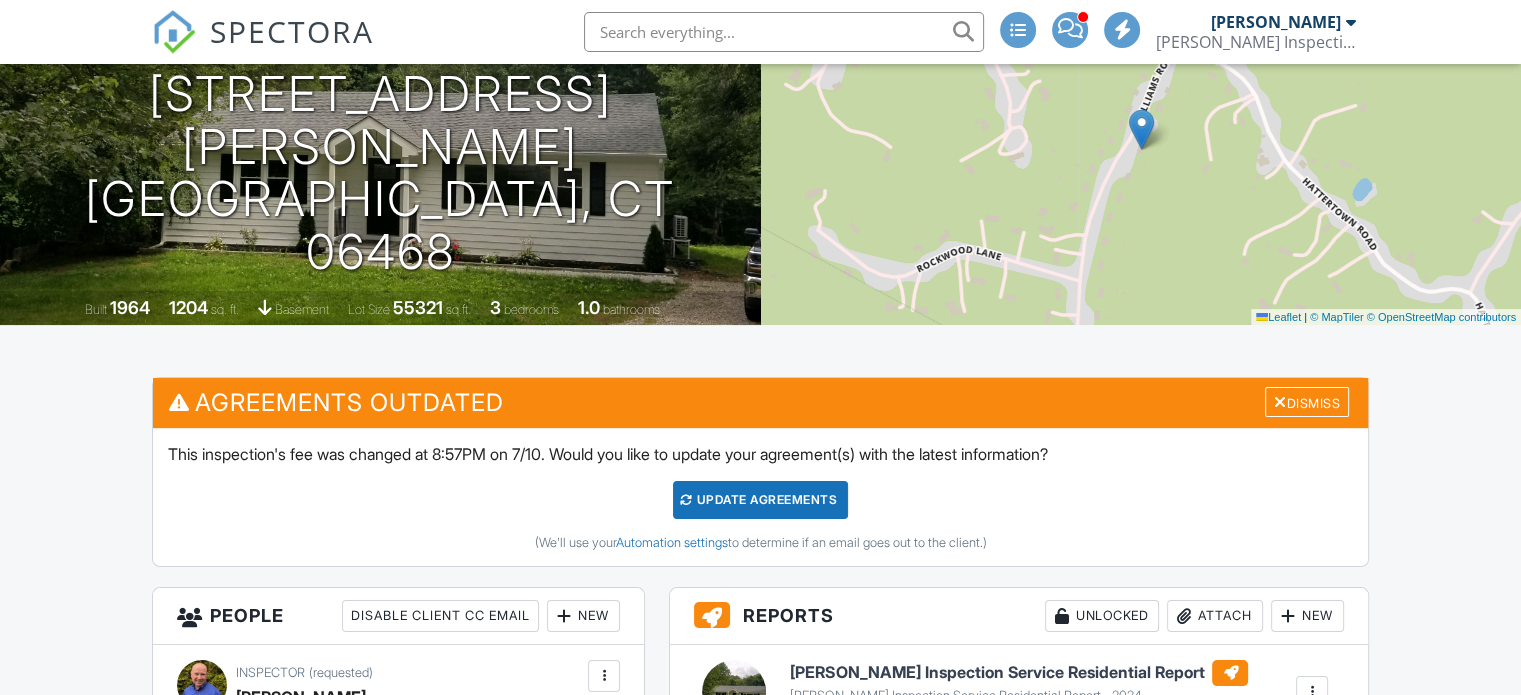 scroll, scrollTop: 400, scrollLeft: 0, axis: vertical 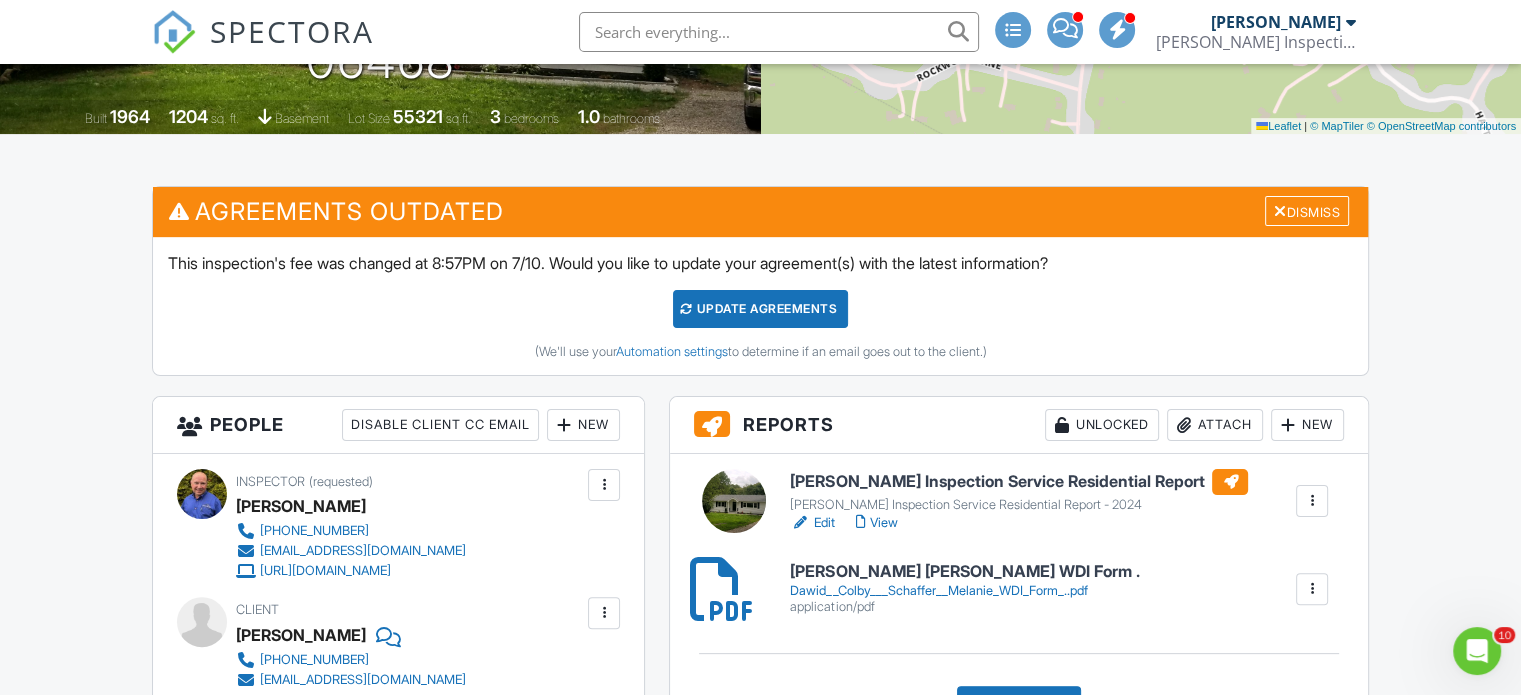 click on "Schaefer Inspection Service Residential Report" at bounding box center [1019, 482] 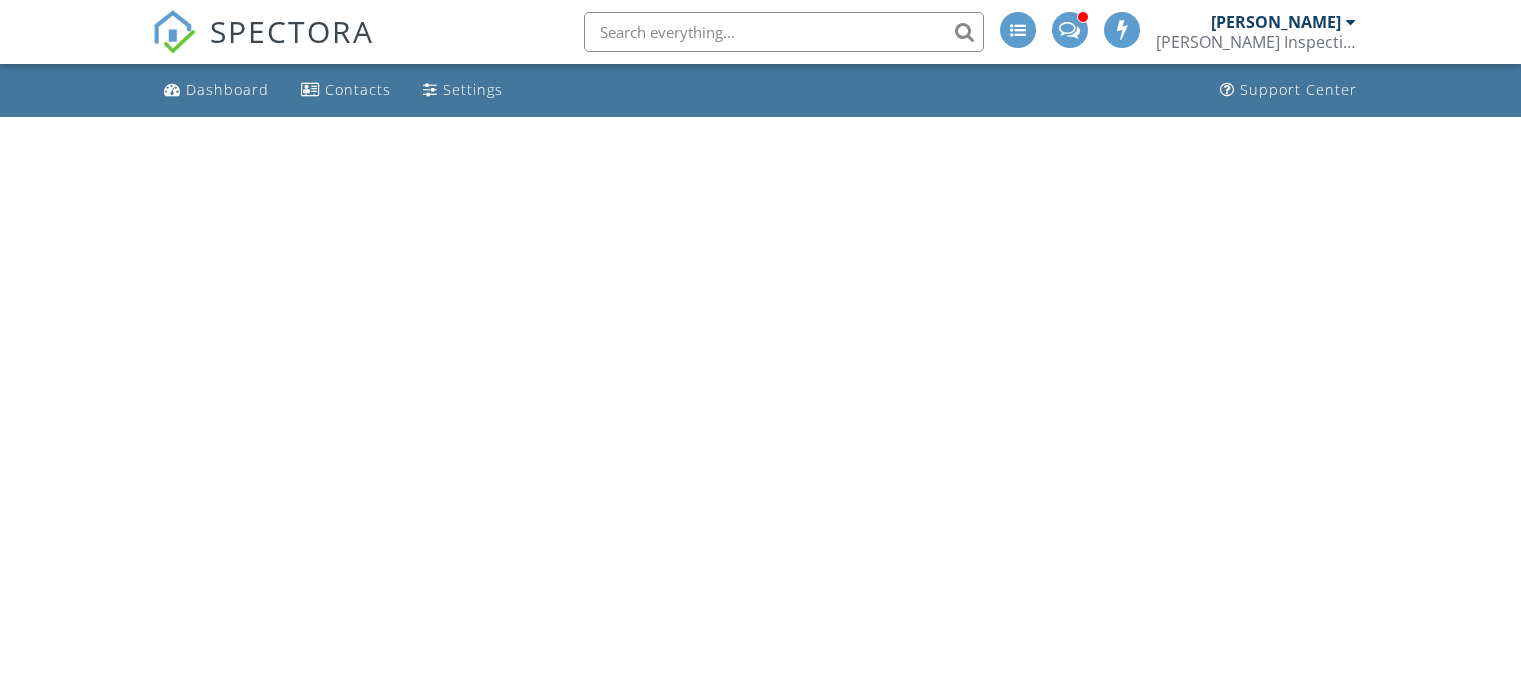 scroll, scrollTop: 0, scrollLeft: 0, axis: both 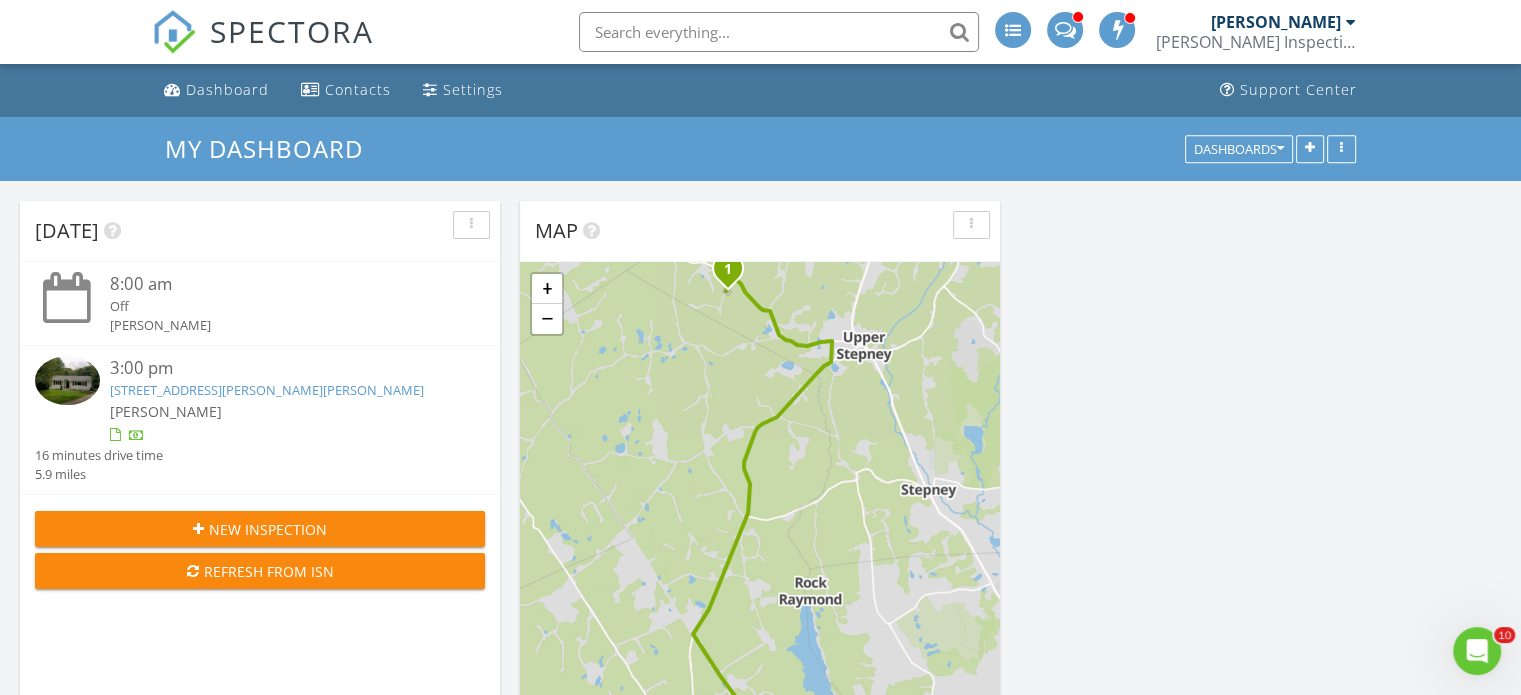 click on "Today                       8:00 am
Off
Bill Wilkes
3:00 pm
33 Williams Rd, Monroe, CT 06468
Bill Wilkes
16 minutes drive time   5.9 miles       New Inspection
Refresh from ISN
Map               1 + − North Park Avenue, Stepney Road 9.5 km, 15 min Head northwest on Deepwood Road 600 m Turn right onto North Park Avenue 2 km Turn right onto Stepney Road (CT 59) 4.5 km Continue onto Easton Road (CT 59) 300 m Turn left onto Stanley Road 300 m Turn left onto Hattertown Road 2 km Turn left onto Williams Road 200 m You have arrived at your destination, on the left 0 m Leaflet  |  © MapTiler   © OpenStreetMap contributors     Calendar                 July 2025 today list day week cal wk 4 wk month Sun Mon Tue Wed Thu Fri Sat 29 30
9a - 5:30p
Off-possible closing
1" at bounding box center [760, 991] 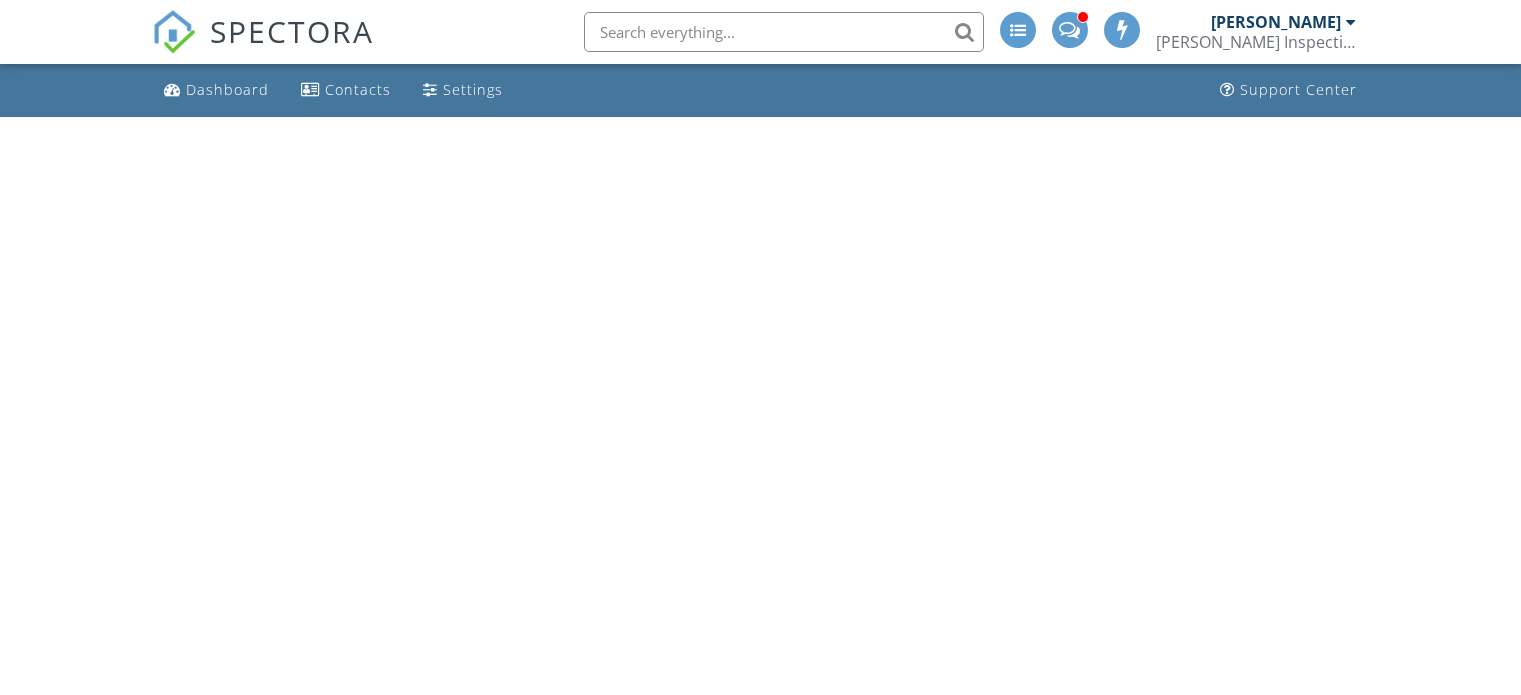 scroll, scrollTop: 0, scrollLeft: 0, axis: both 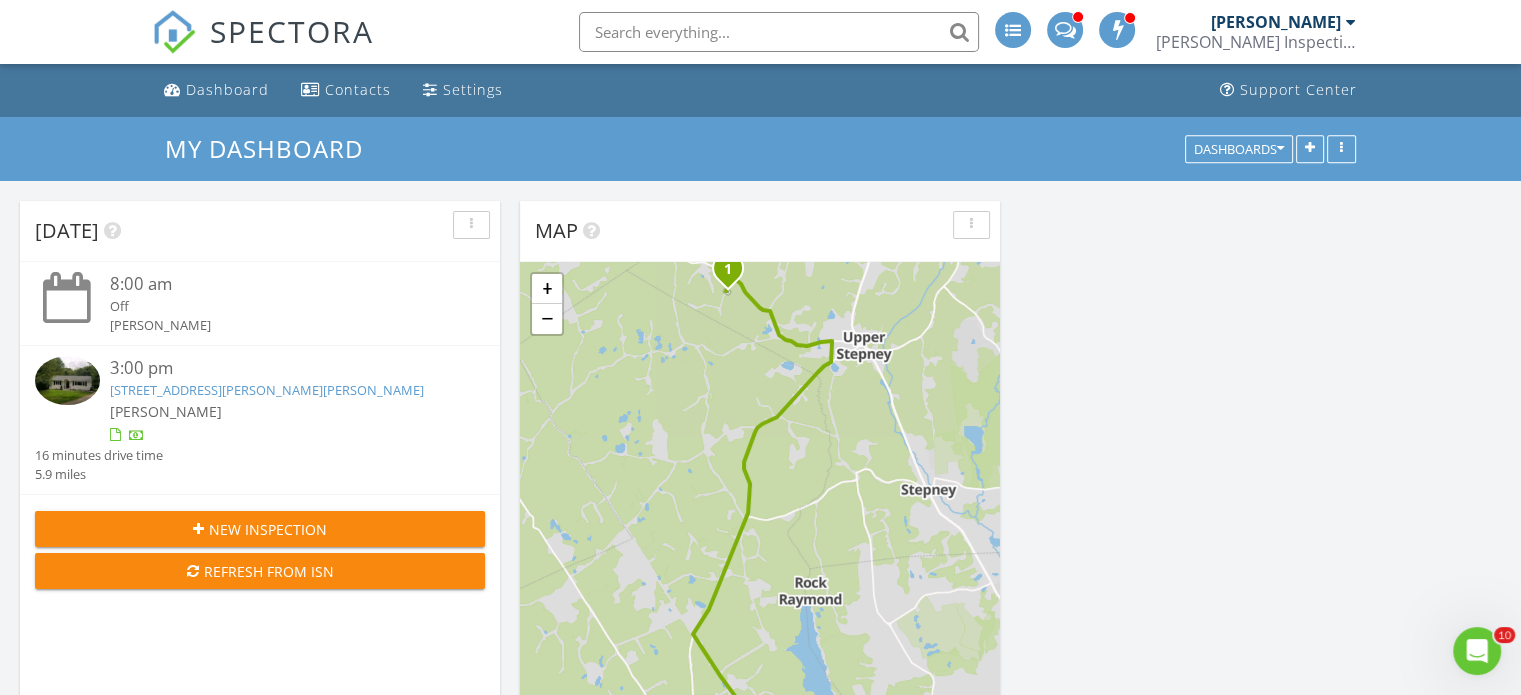 click on "33 Williams Rd, Monroe, CT 06468" at bounding box center [267, 390] 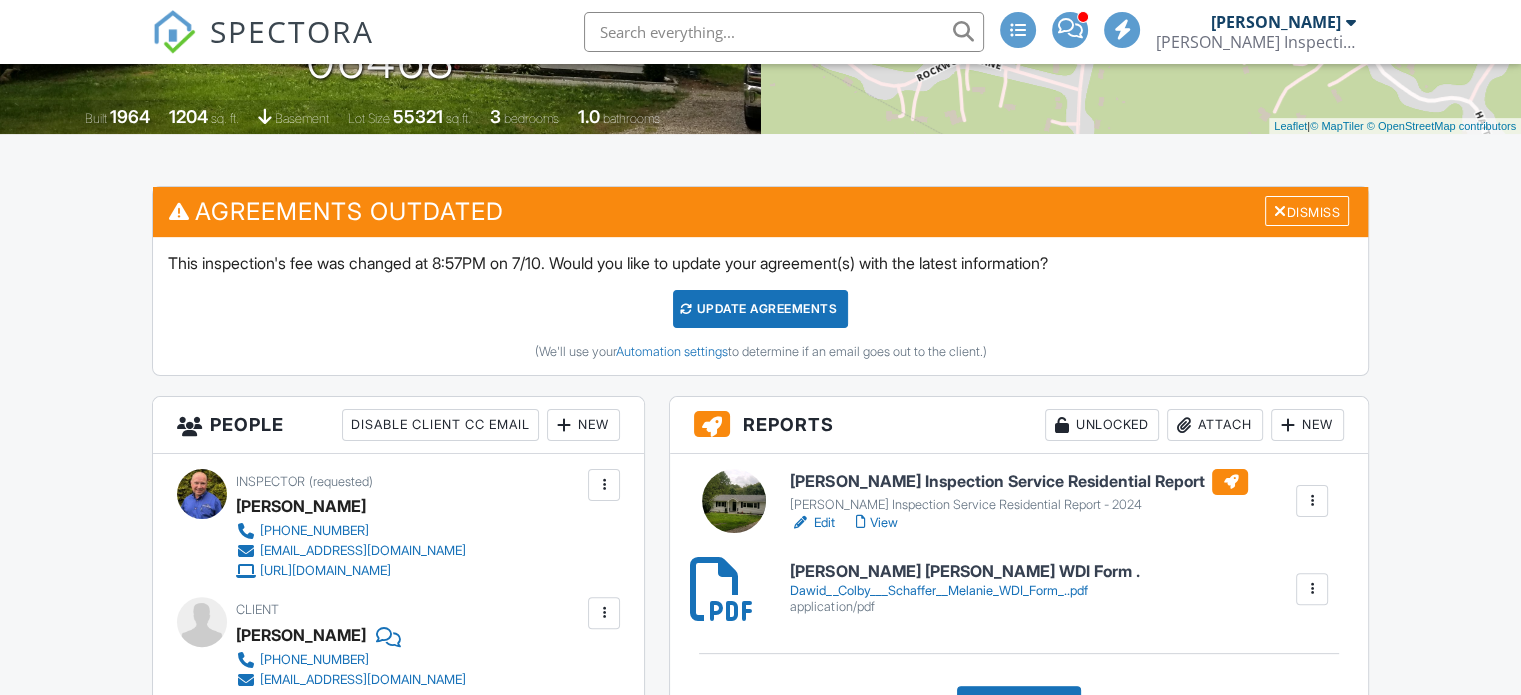 scroll, scrollTop: 400, scrollLeft: 0, axis: vertical 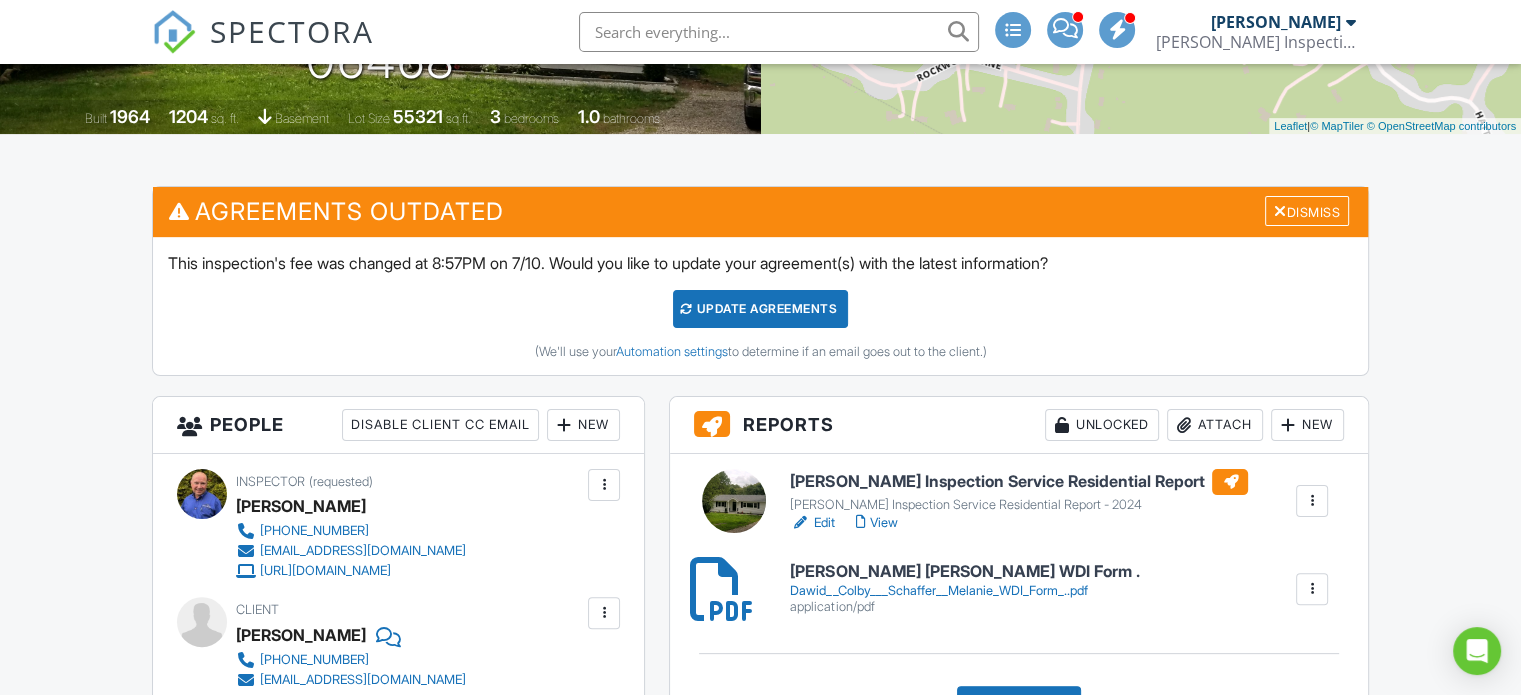 click on "Schaefer Inspection Service Residential Report" at bounding box center [1019, 482] 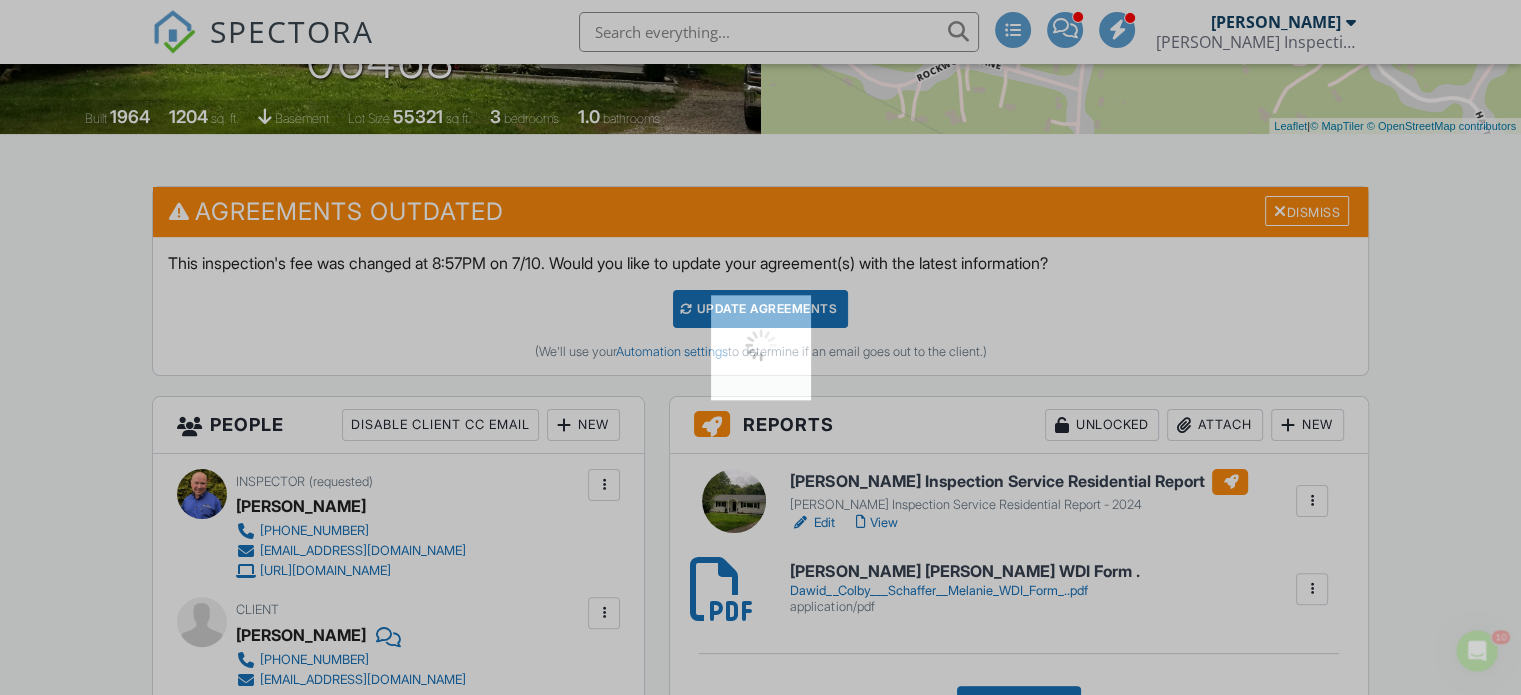 scroll, scrollTop: 0, scrollLeft: 0, axis: both 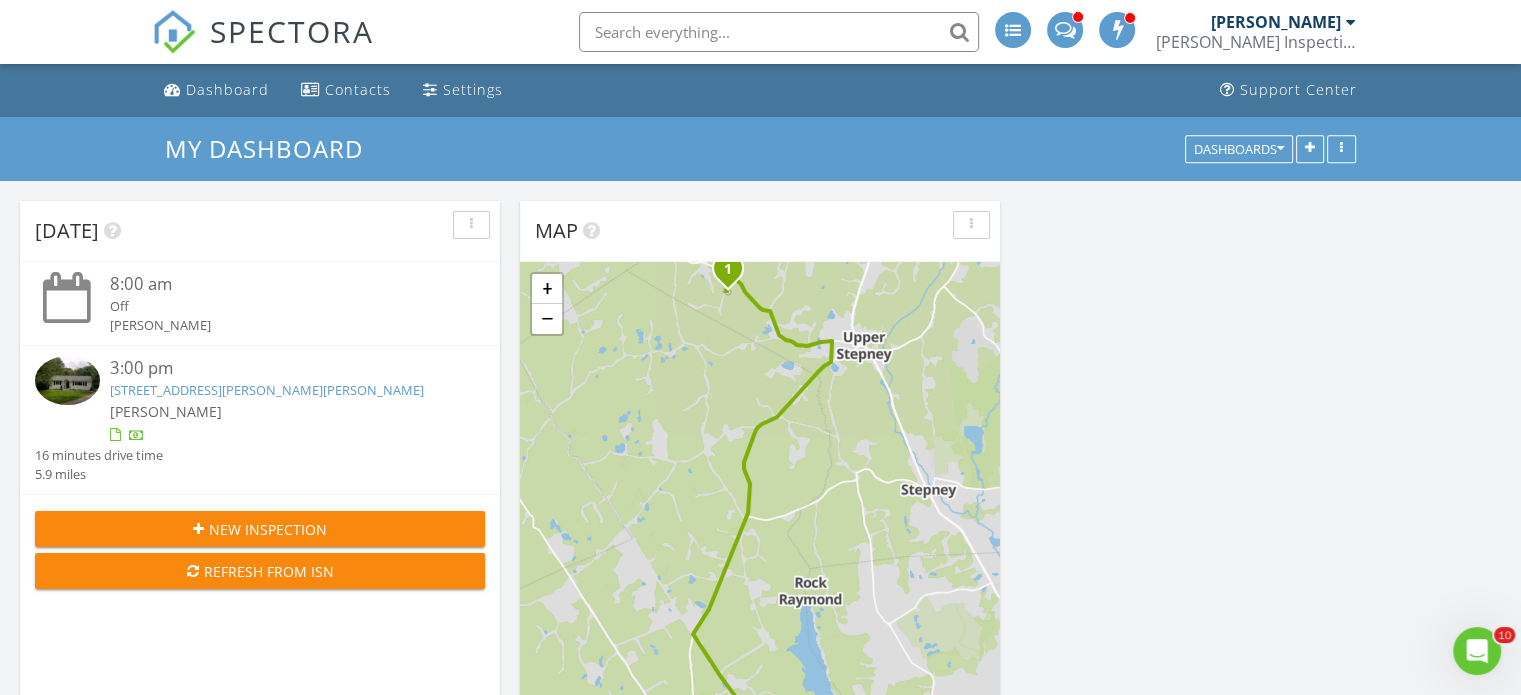 click on "[STREET_ADDRESS][PERSON_NAME][PERSON_NAME]" at bounding box center (267, 390) 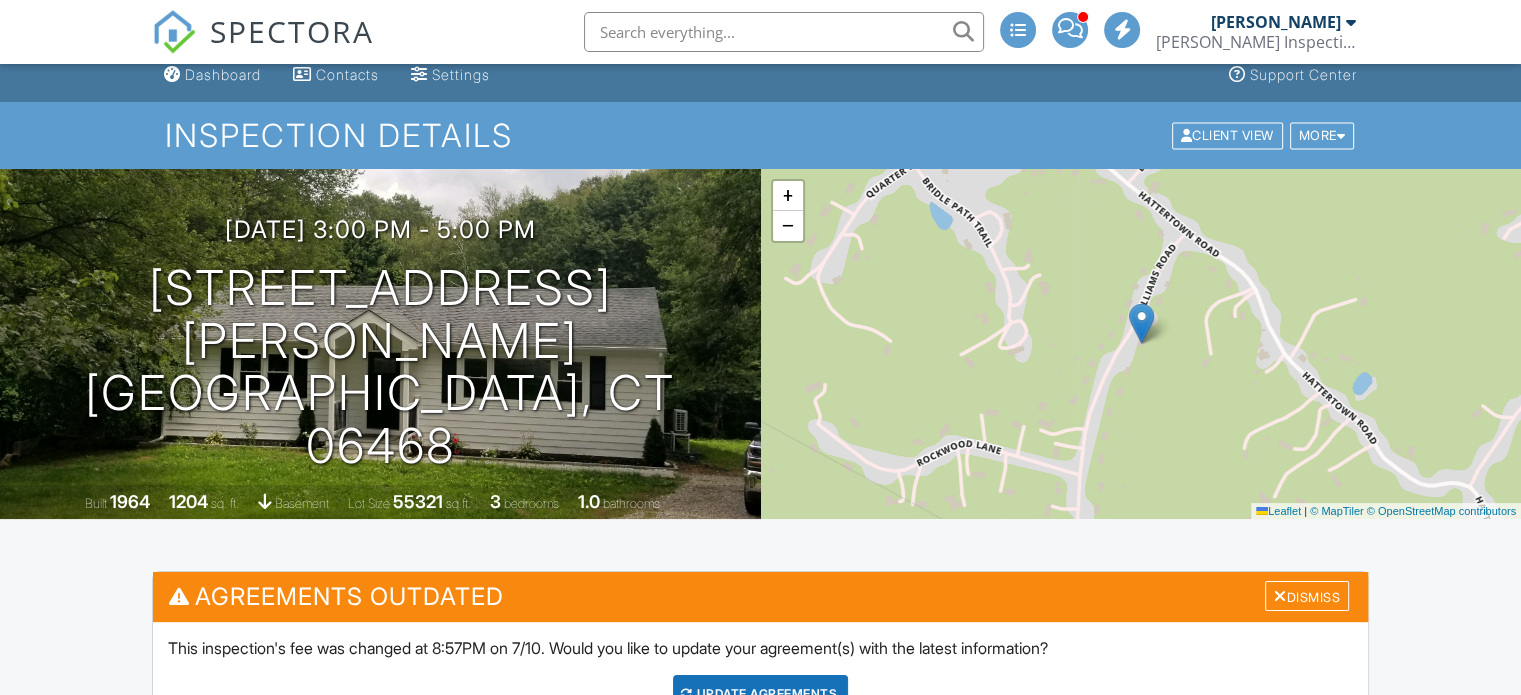 scroll, scrollTop: 400, scrollLeft: 0, axis: vertical 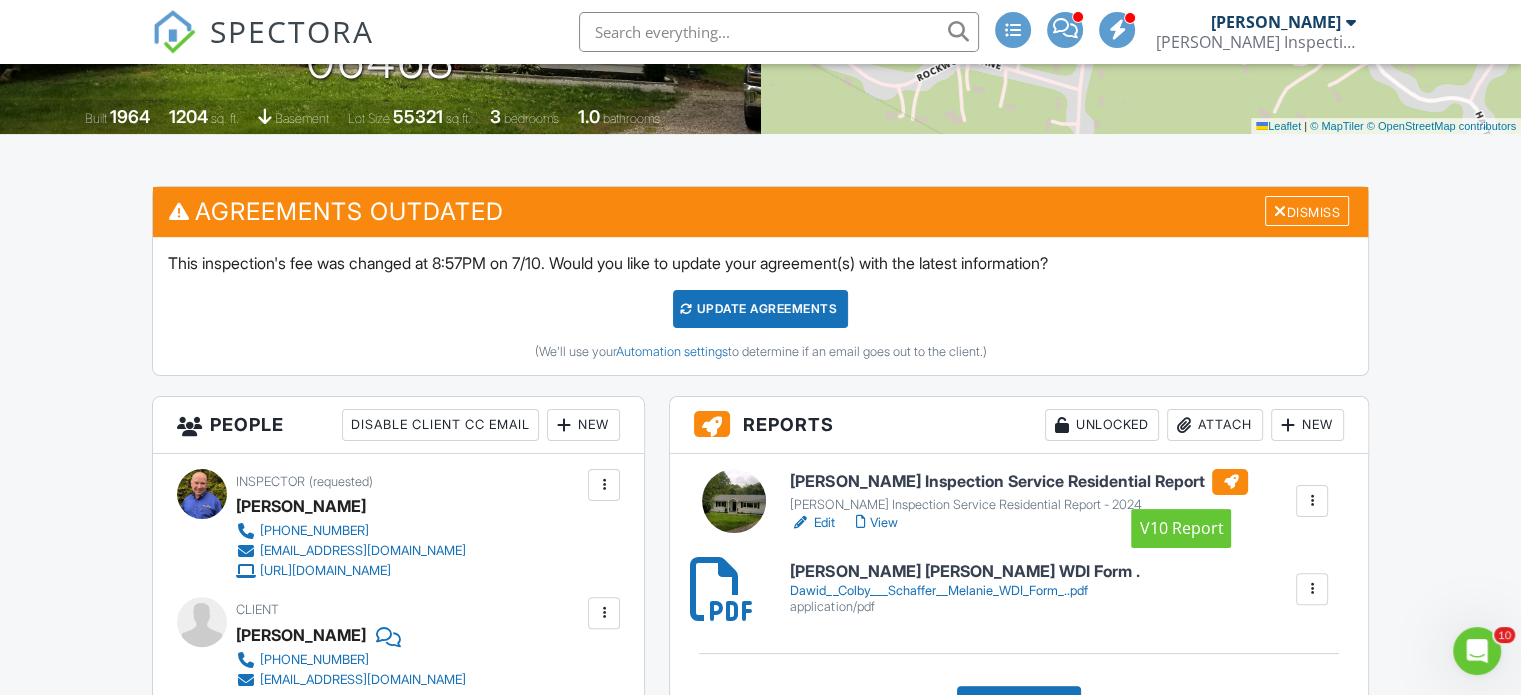 click at bounding box center [1230, 482] 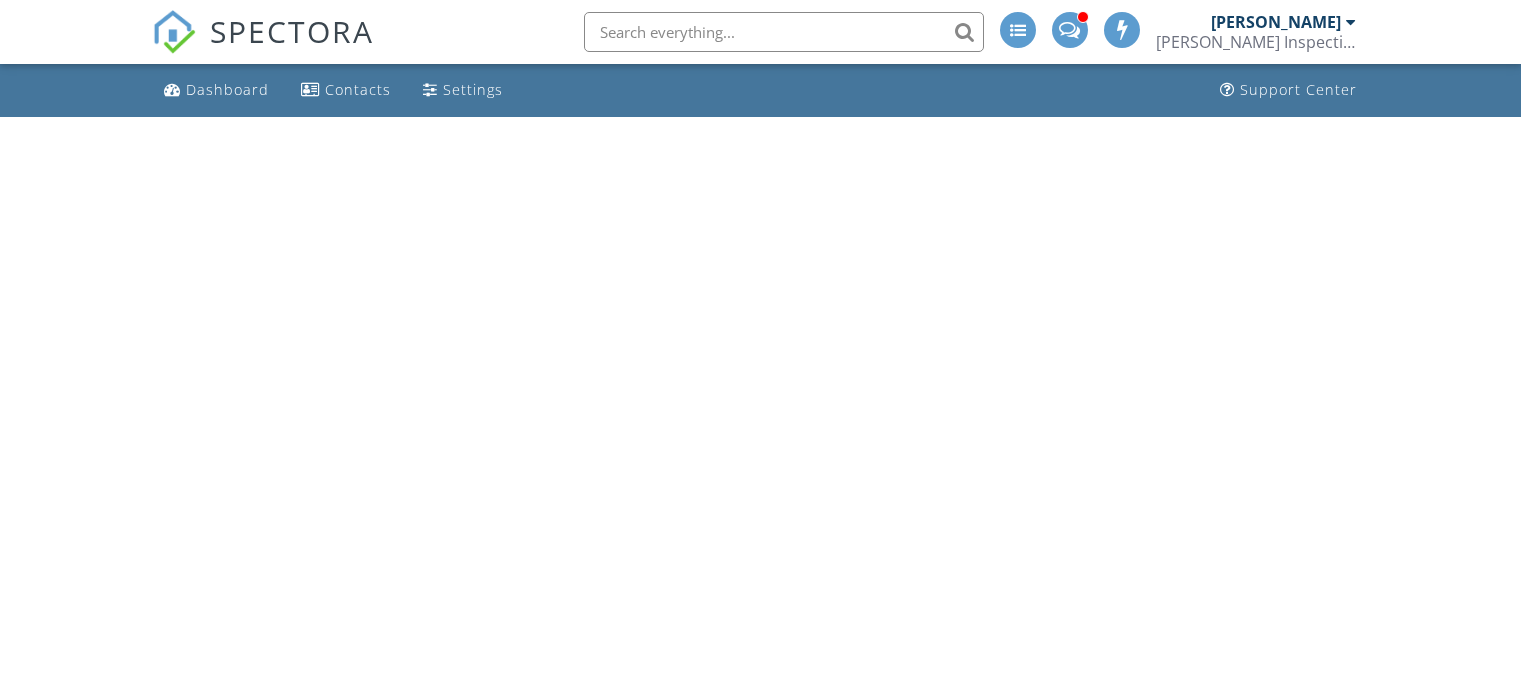 scroll, scrollTop: 0, scrollLeft: 0, axis: both 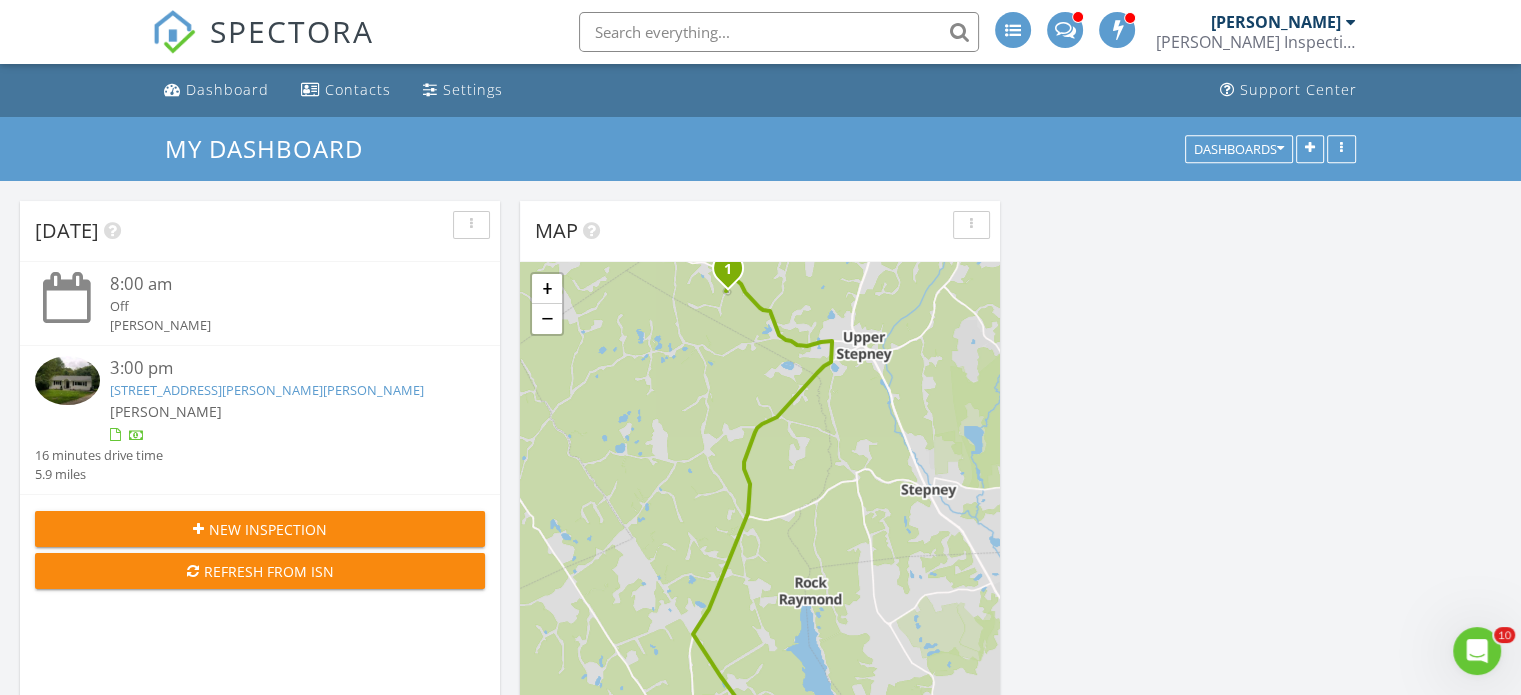 click on "[STREET_ADDRESS][PERSON_NAME][PERSON_NAME]" at bounding box center [267, 390] 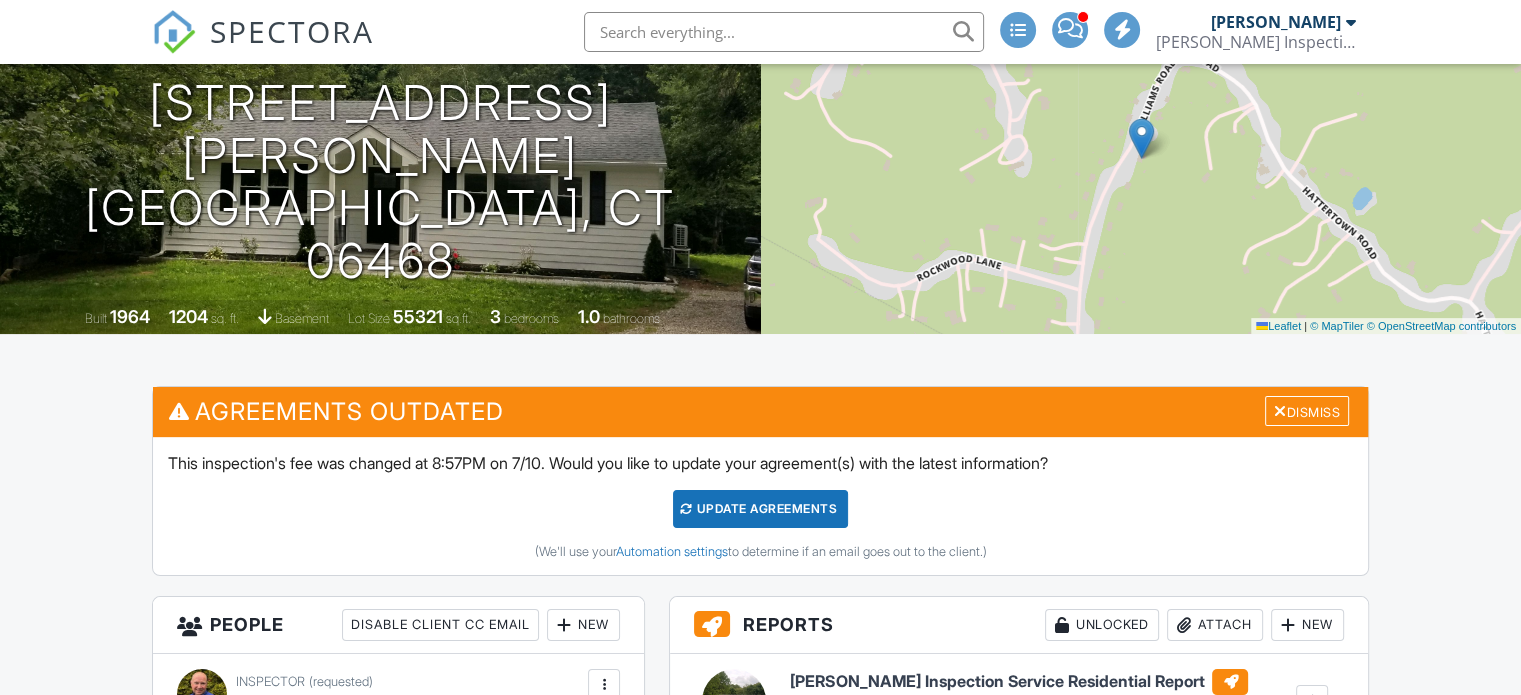 scroll, scrollTop: 200, scrollLeft: 0, axis: vertical 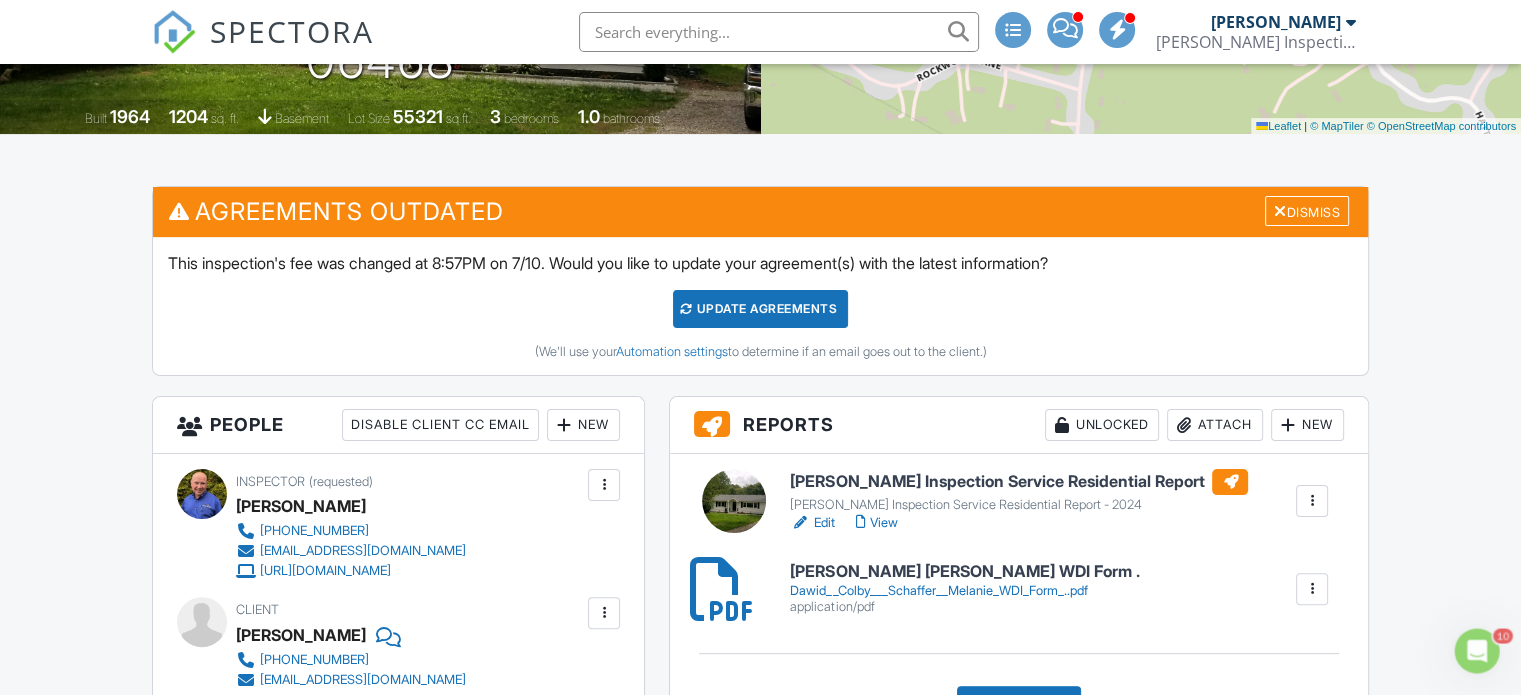 click at bounding box center (1312, 501) 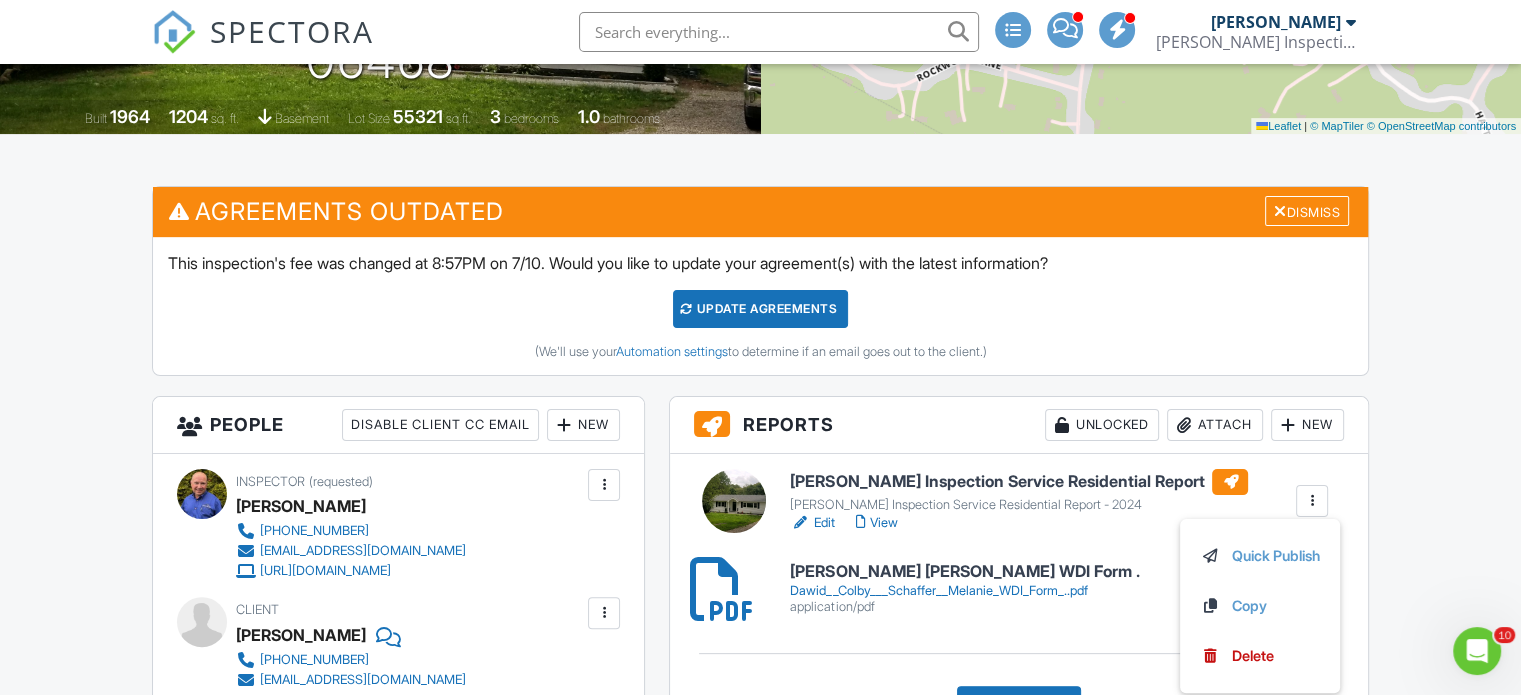 click on "Dashboard
Contacts
Settings
Support Center
Inspection Details
Client View
More
Property Details
Reschedule
Reorder / Copy
Share
Cancel
Delete
Print Order
Convert to V9
07/10/2025  3:00 pm
- 5:00 pm
33 Williams Rd
Monroe, CT 06468
Built
1964
1204
sq. ft.
basement
Lot Size
55321
sq.ft.
3
bedrooms
1.0
bathrooms
+ −  Leaflet   |   © MapTiler   © OpenStreetMap contributors
All emails and texts are disabled for this inspection!
All emails and texts have been disabled for this inspection. This may have happened due to someone manually disabling them or this inspection being unconfirmed when it was scheduled. To re-enable emails and texts for this inspection, click the button below.
Turn on emails and texts" at bounding box center [760, 2080] 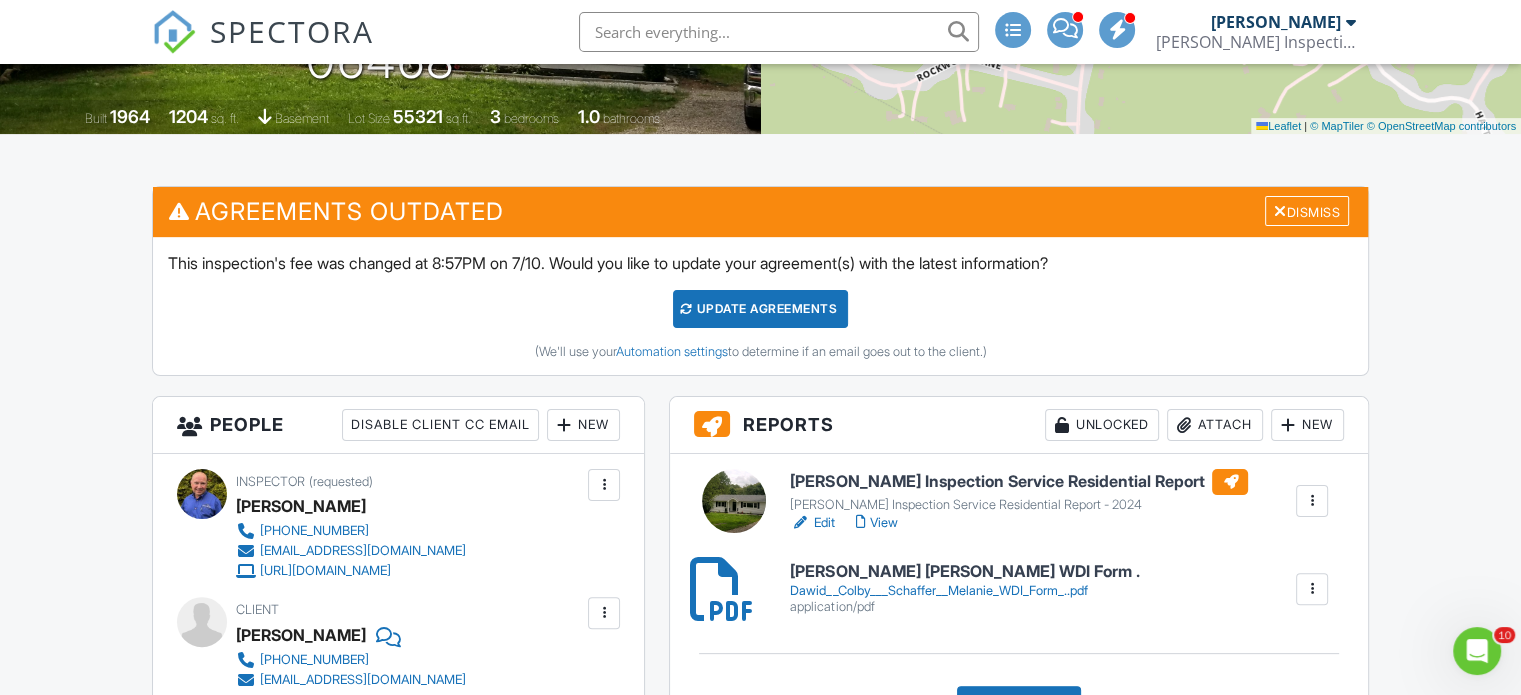 scroll, scrollTop: 0, scrollLeft: 0, axis: both 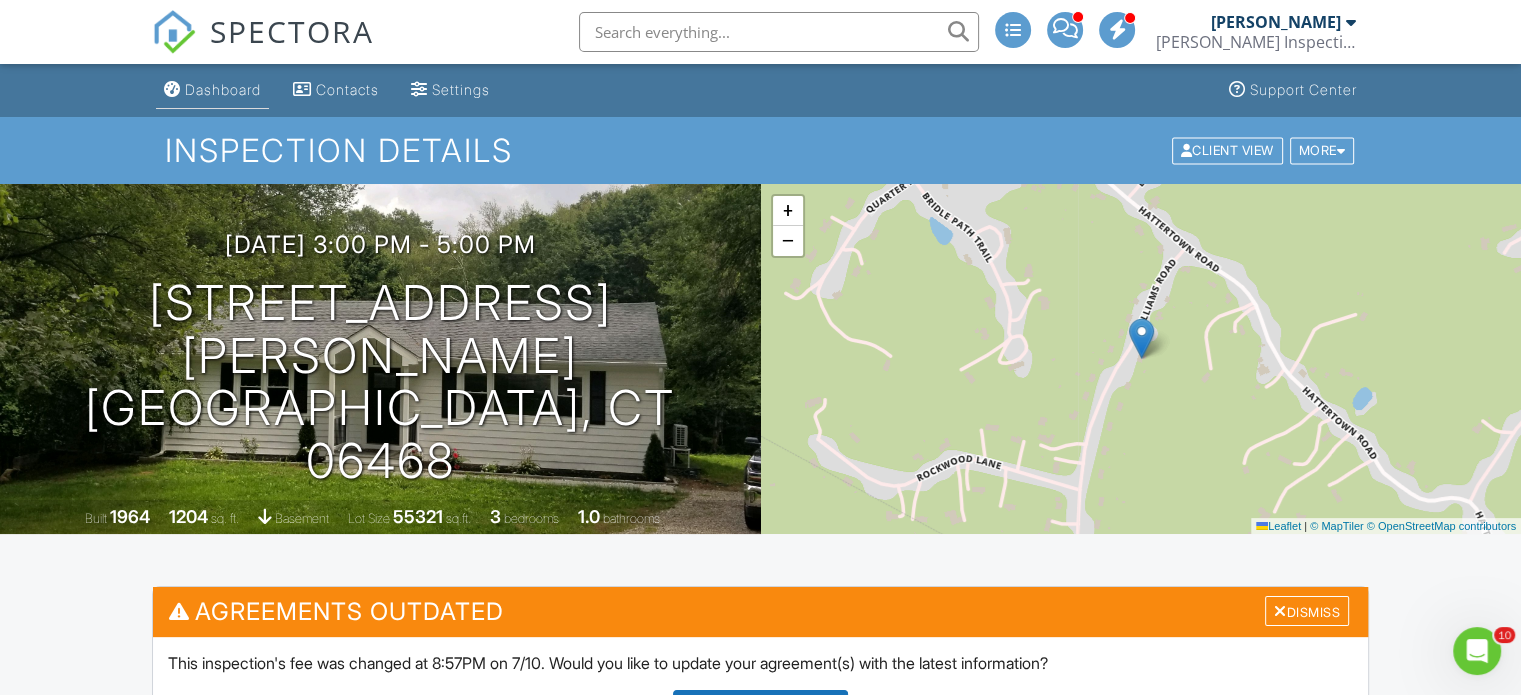 click on "Dashboard" at bounding box center (223, 89) 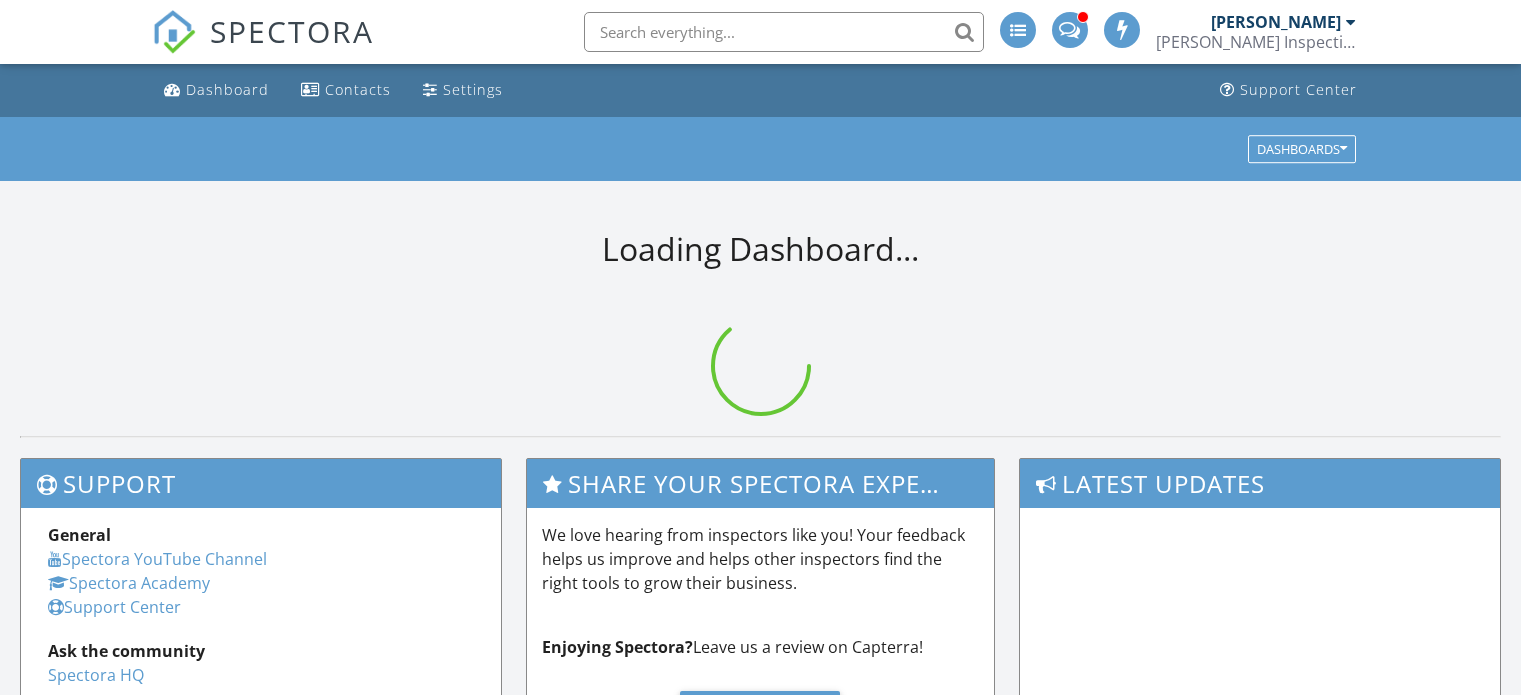 scroll, scrollTop: 0, scrollLeft: 0, axis: both 